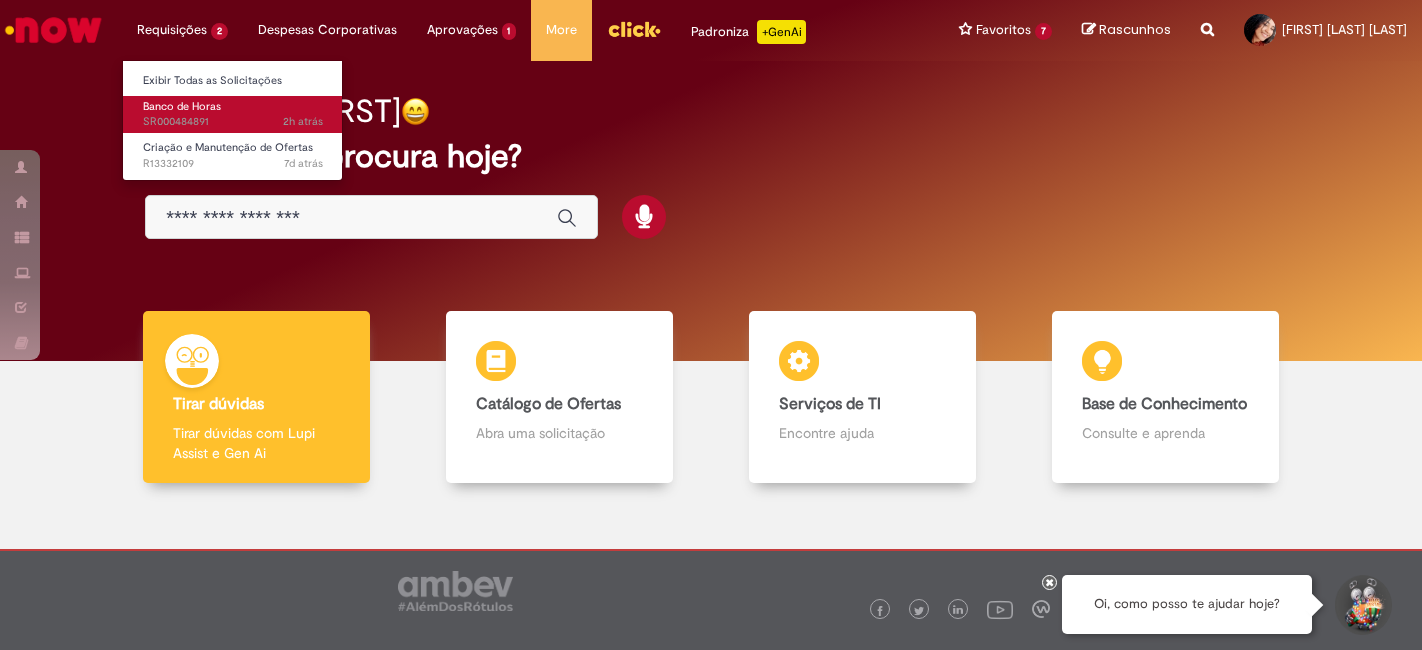 scroll, scrollTop: 0, scrollLeft: 0, axis: both 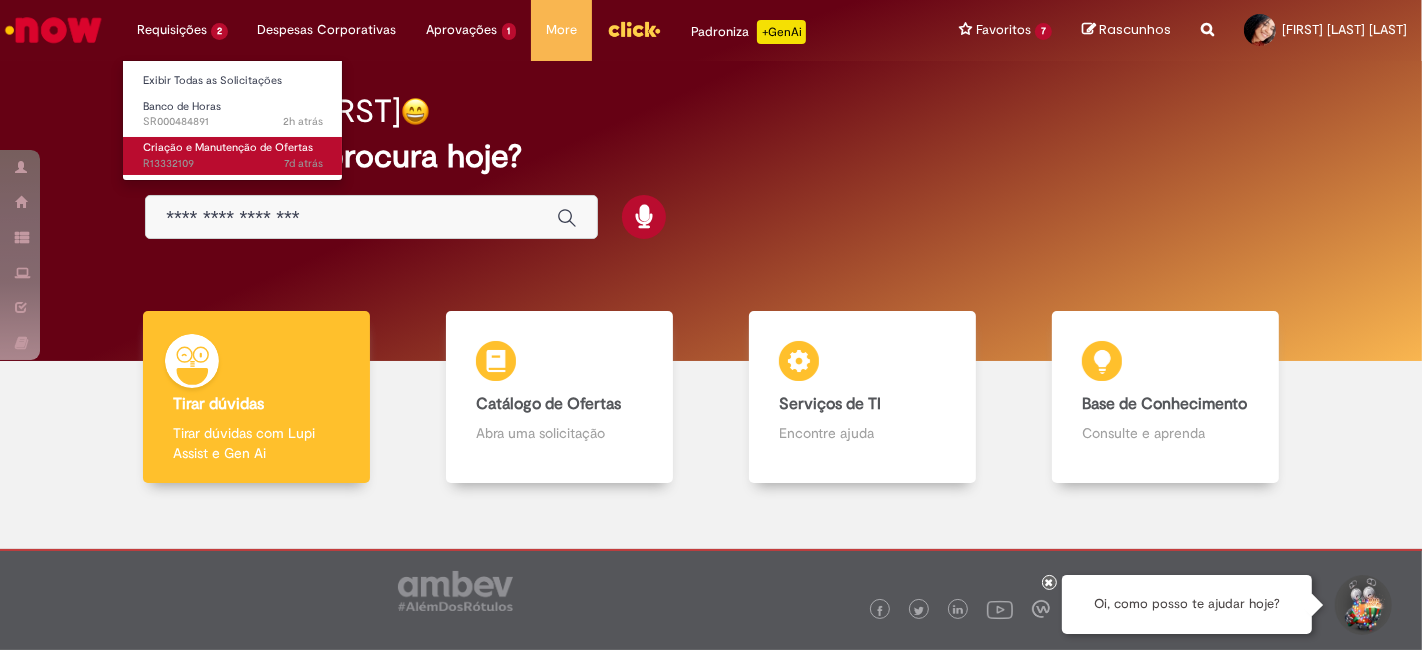 click on "Criação e Manutenção de Ofertas" at bounding box center (228, 147) 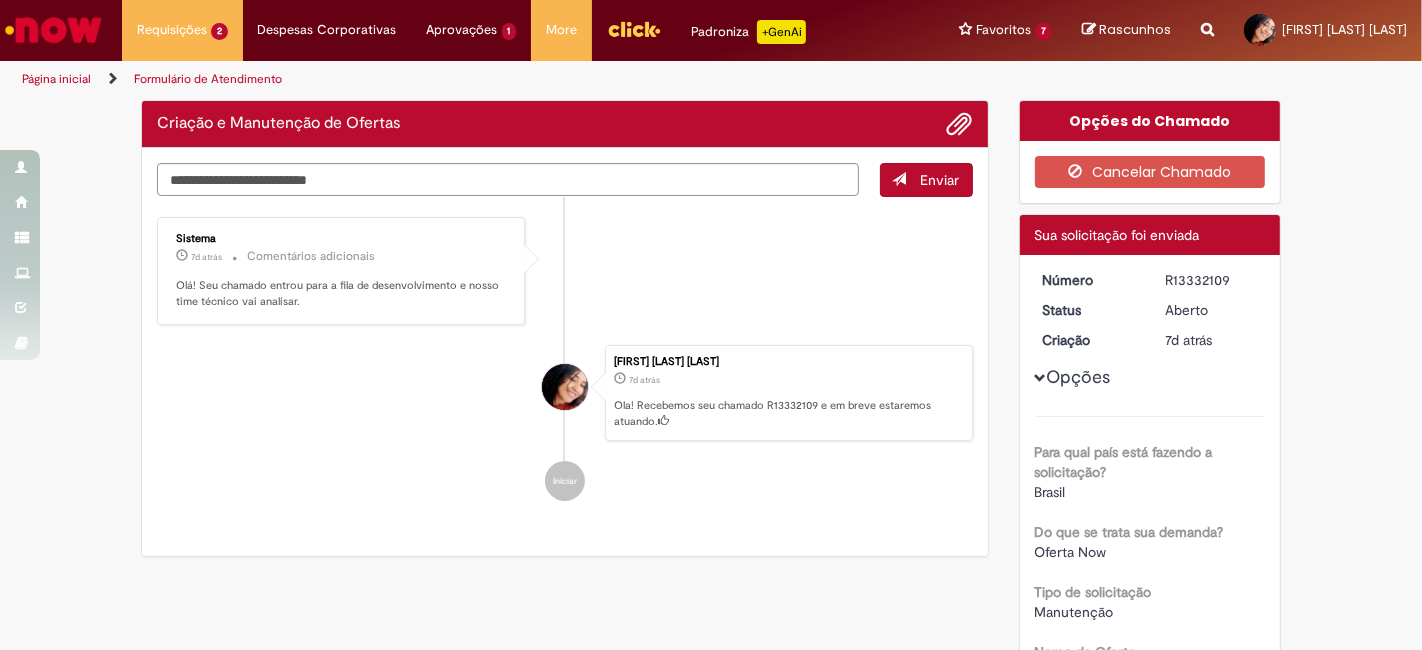 drag, startPoint x: 728, startPoint y: 241, endPoint x: 615, endPoint y: 228, distance: 113.74533 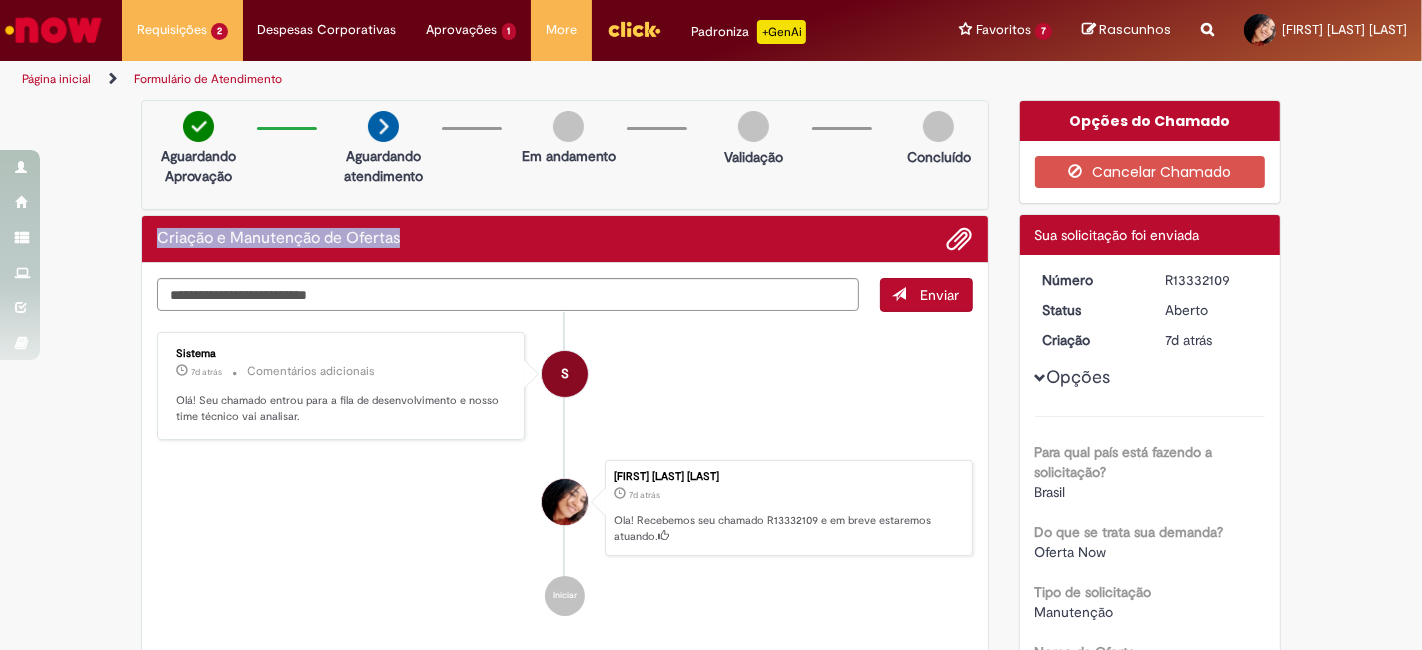 drag, startPoint x: 399, startPoint y: 243, endPoint x: 79, endPoint y: 244, distance: 320.00156 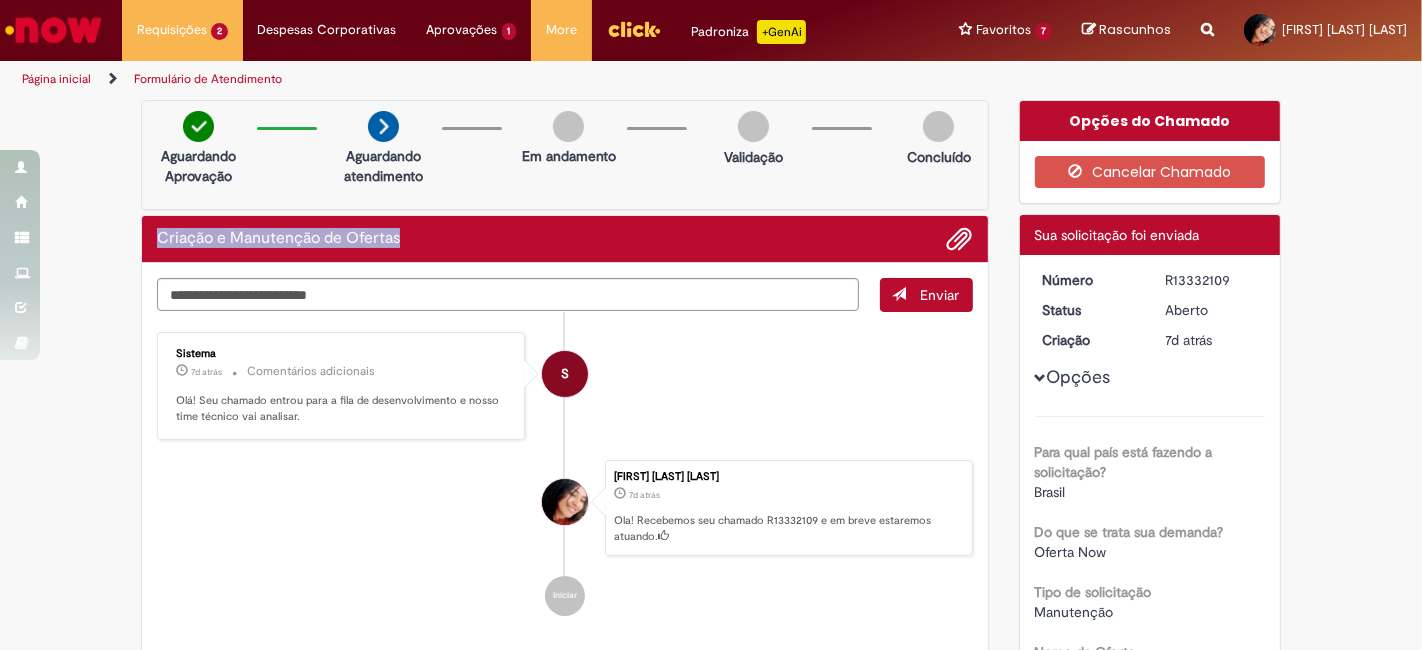 click at bounding box center (634, 29) 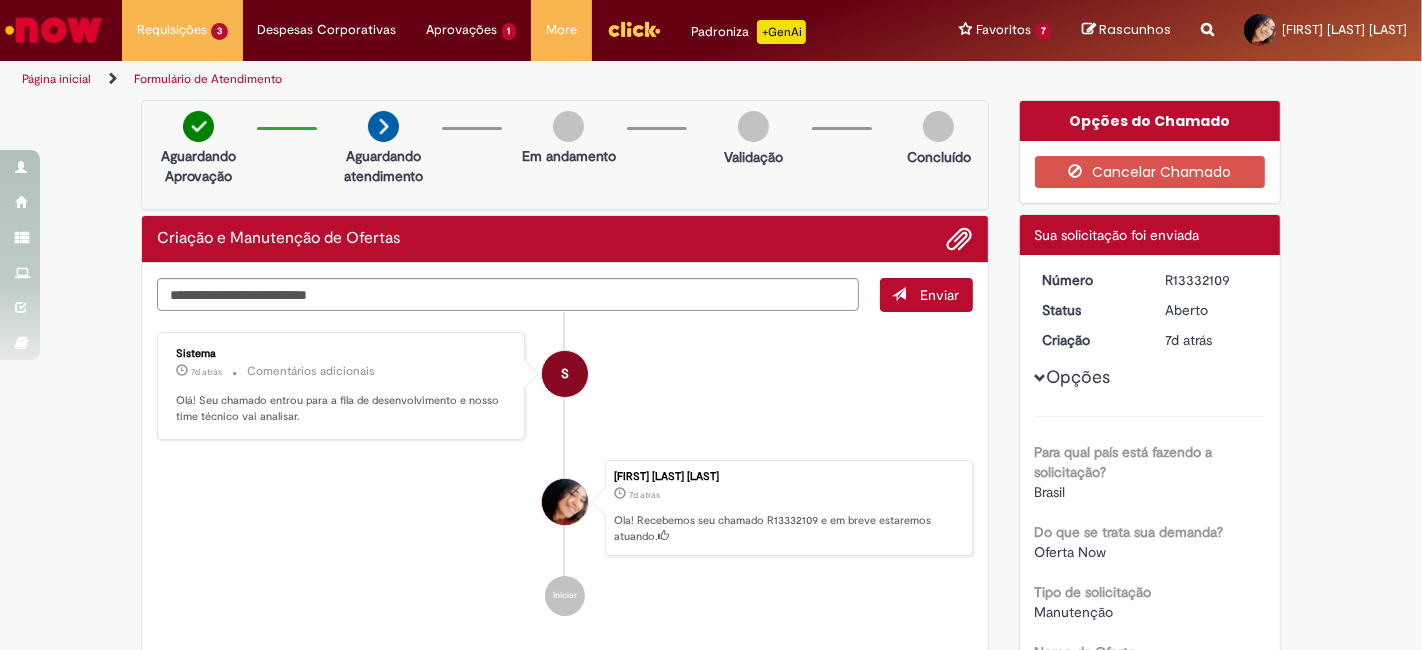 click on "S
Sistema
7d atrás 7 dias atrás     Comentários adicionais
Olá! Seu chamado entrou para a fila de desenvolvimento e nosso time técnico vai analisar." at bounding box center [565, 386] 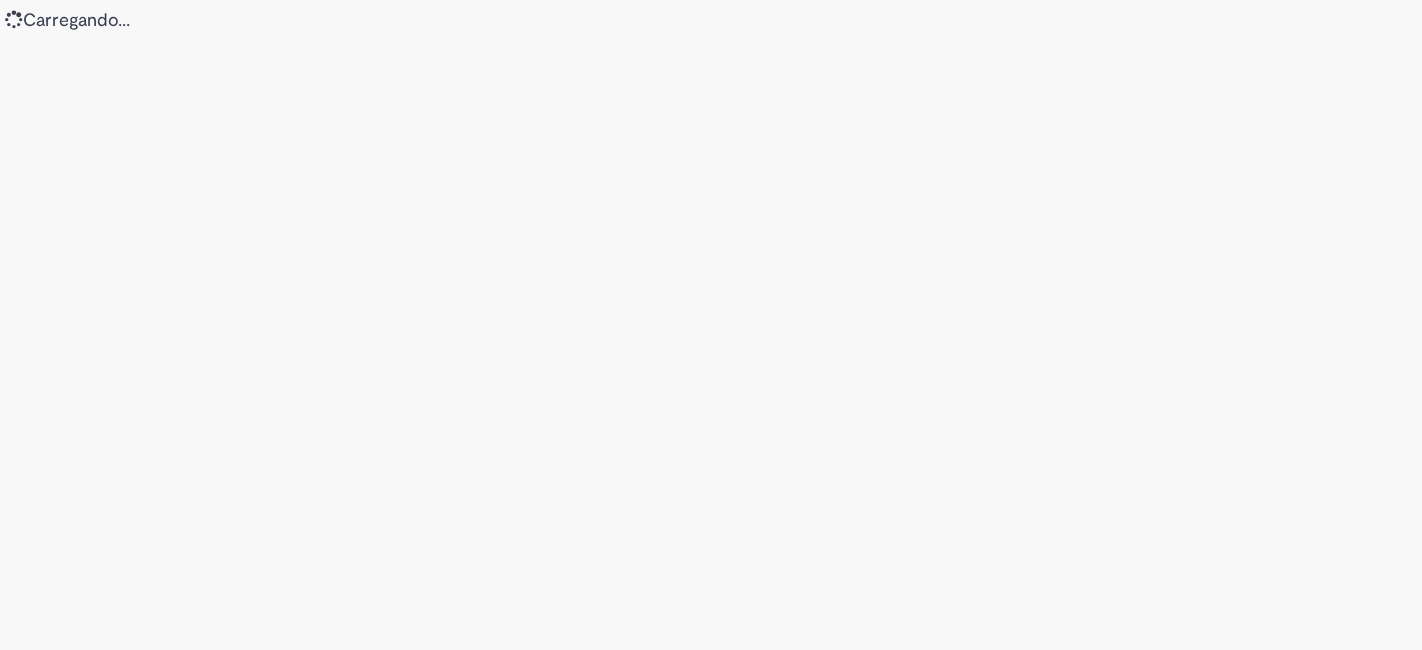 scroll, scrollTop: 0, scrollLeft: 0, axis: both 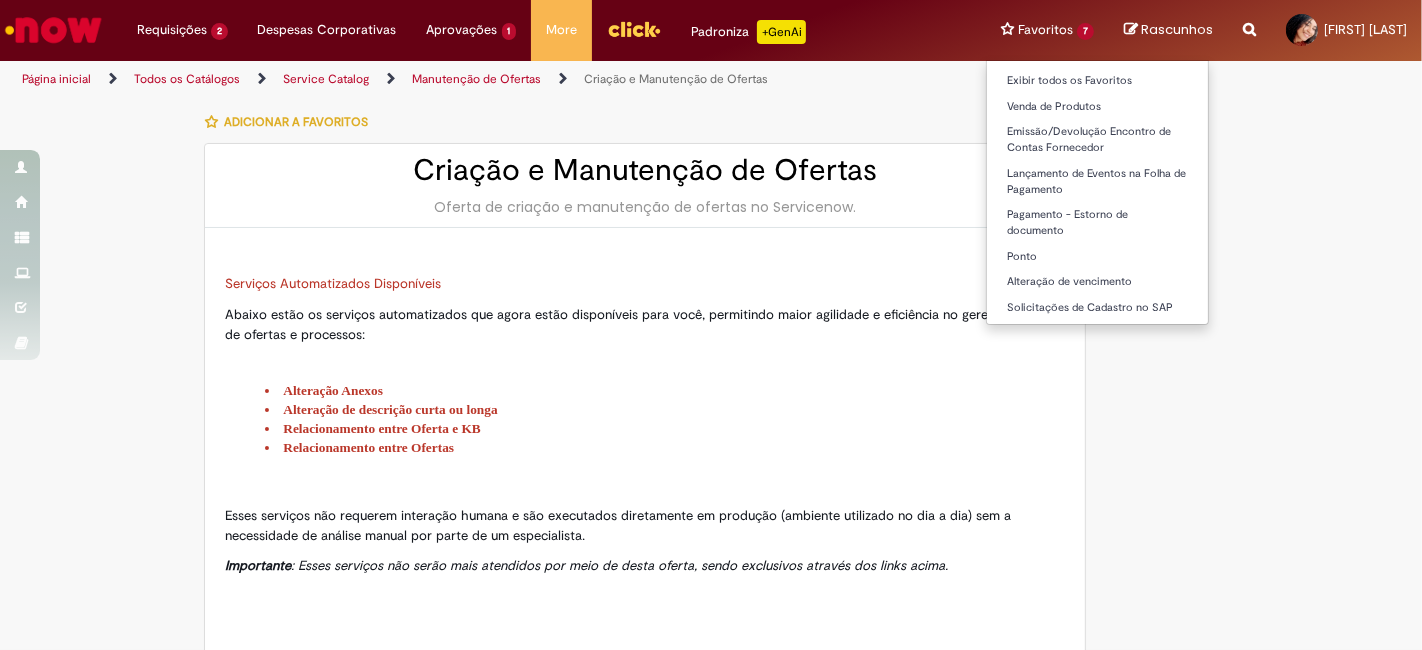 type on "********" 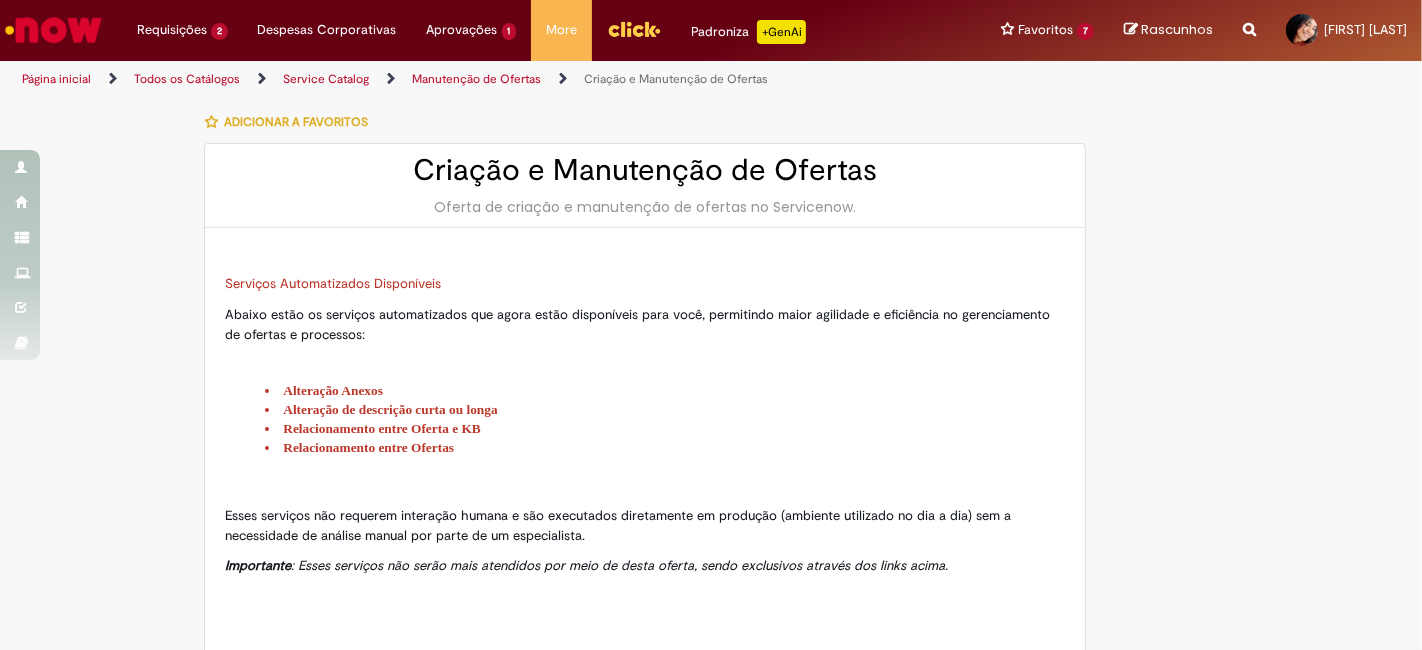 click on "Serviços Automatizados Disponíveis" at bounding box center (645, 281) 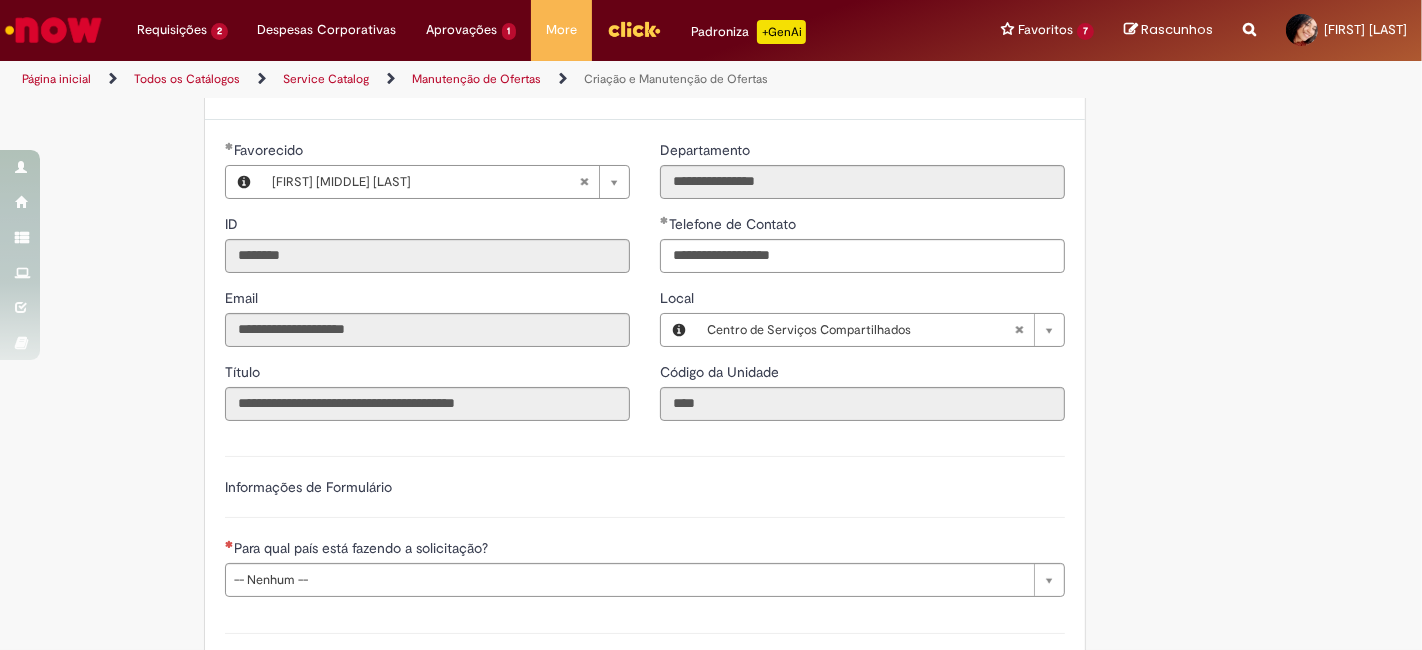 scroll, scrollTop: 1230, scrollLeft: 0, axis: vertical 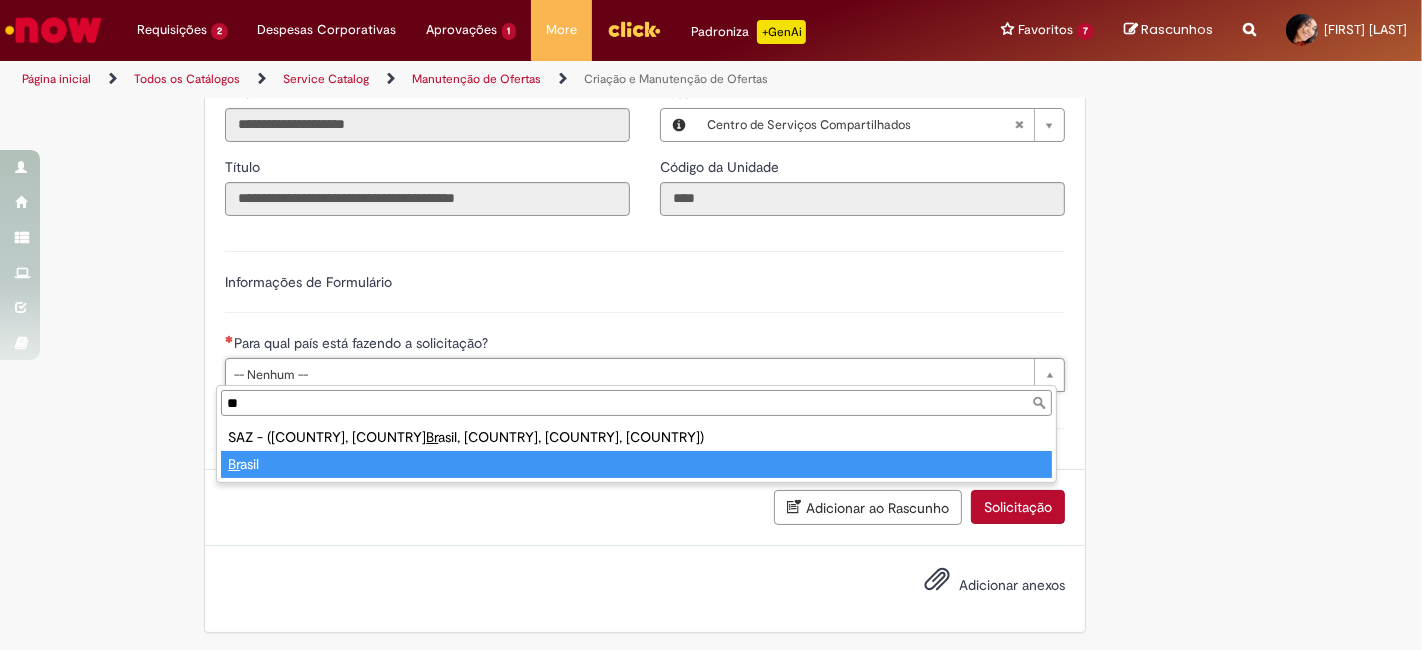 type on "**" 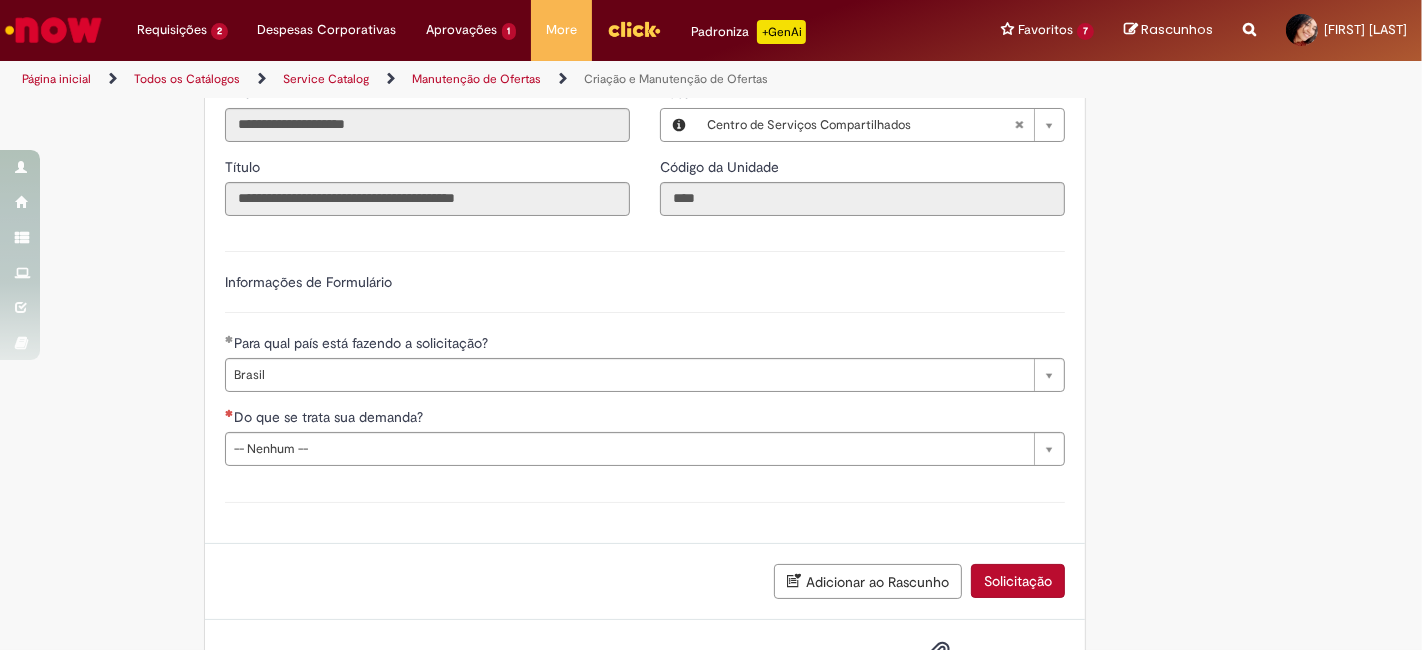 scroll, scrollTop: 1450, scrollLeft: 0, axis: vertical 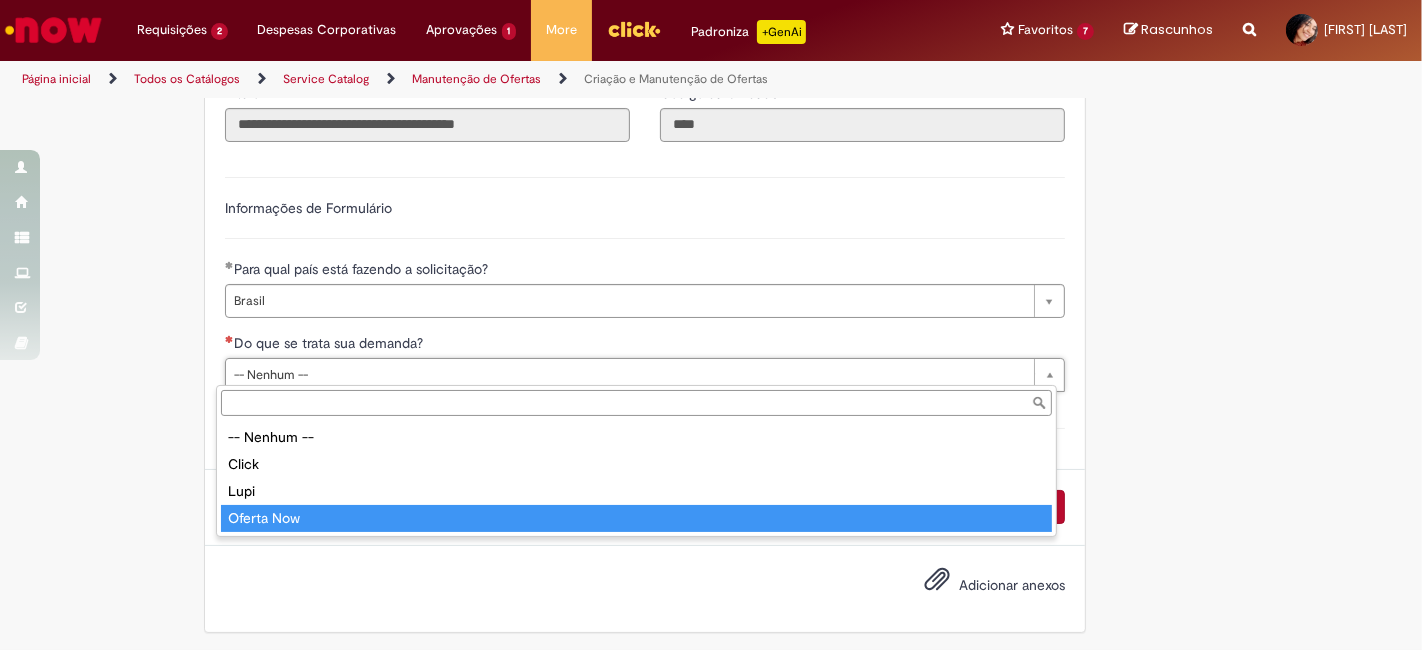 type on "**********" 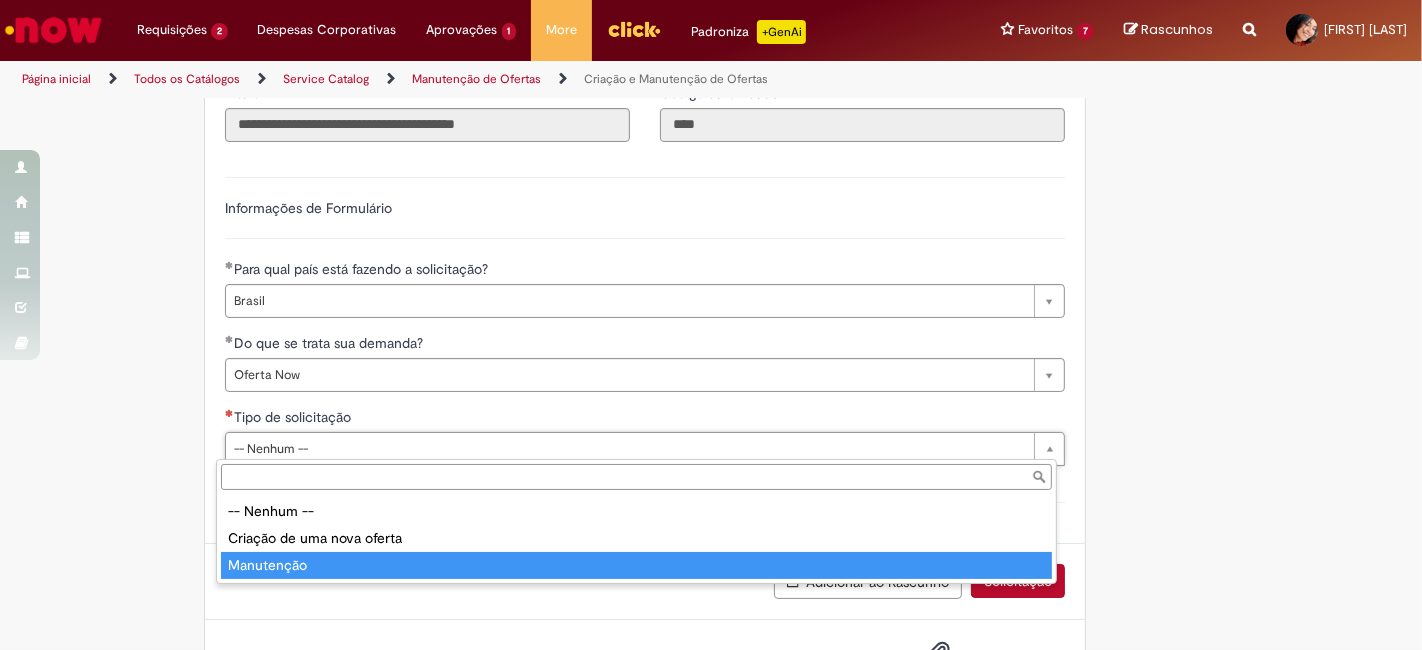 type on "**********" 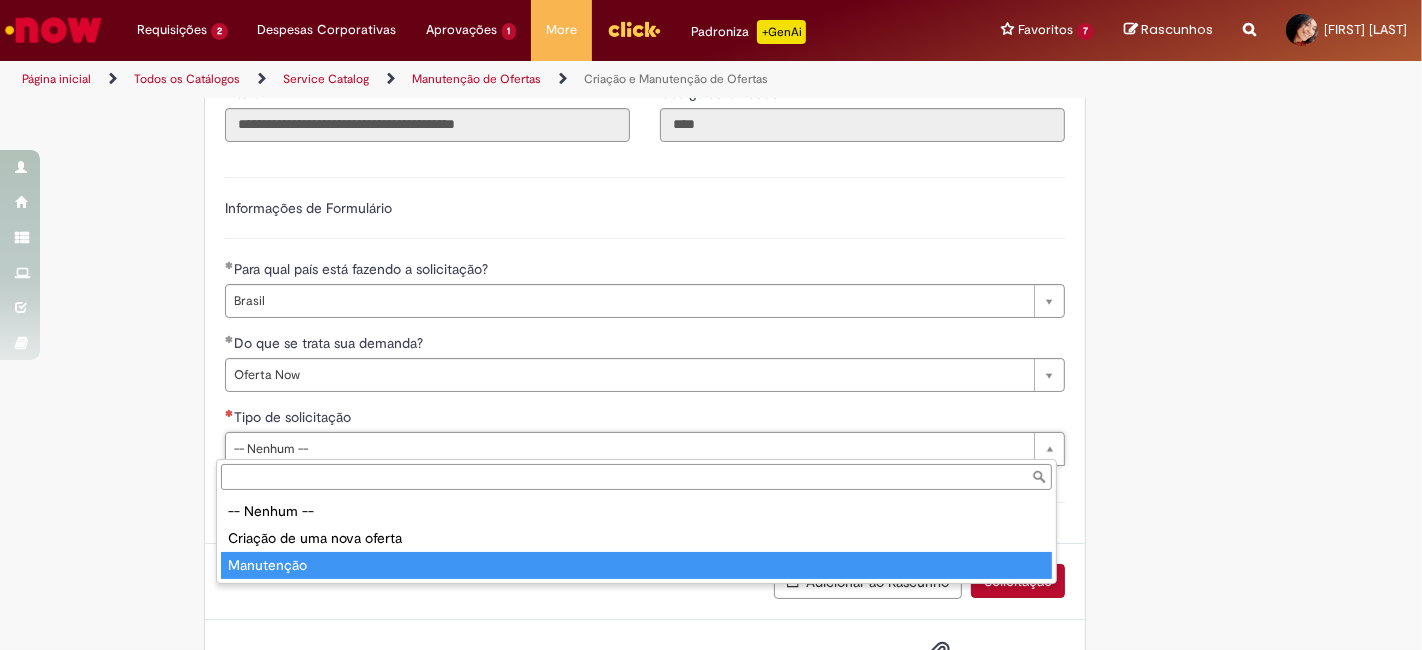 select on "*****" 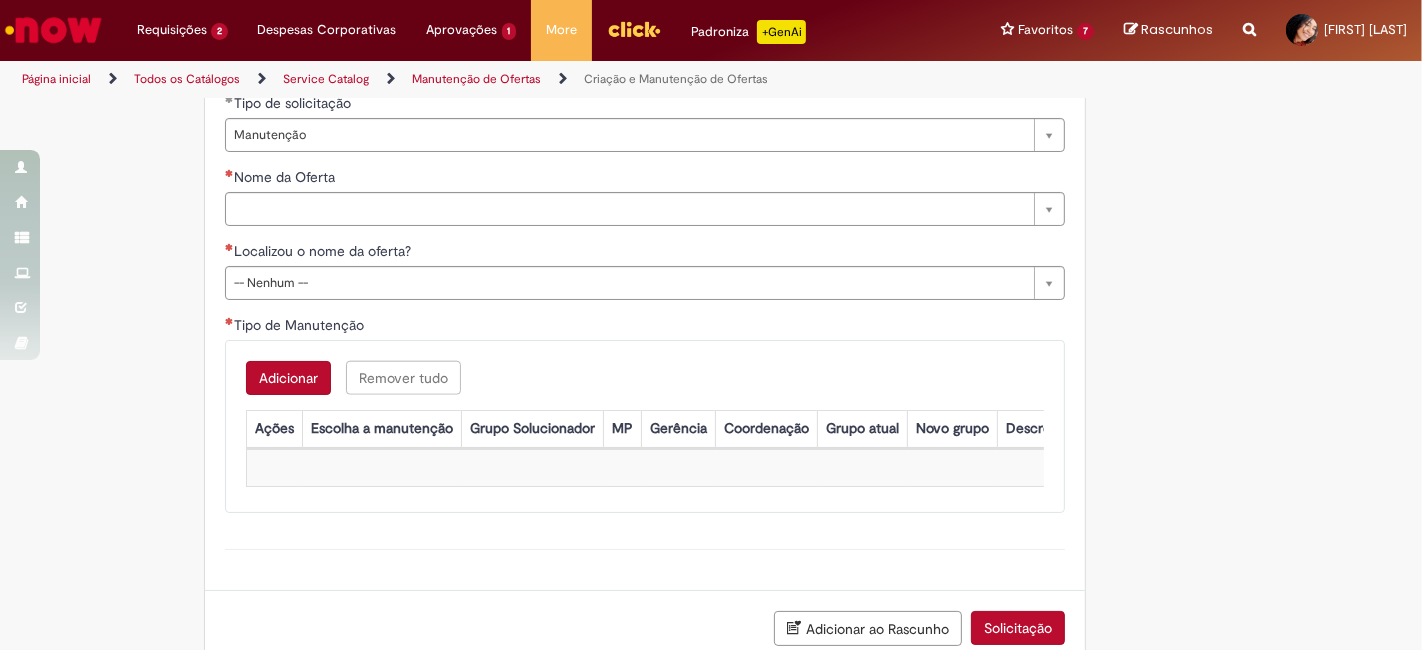 scroll, scrollTop: 1874, scrollLeft: 0, axis: vertical 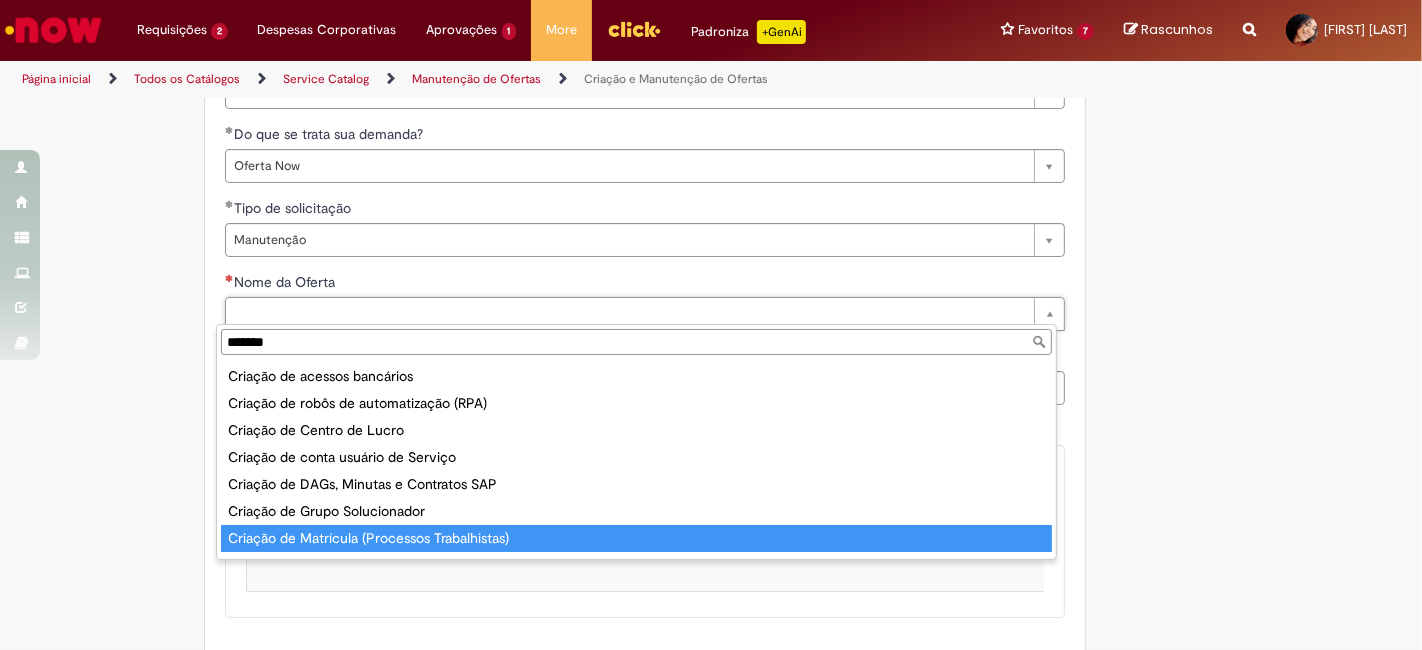type on "*******" 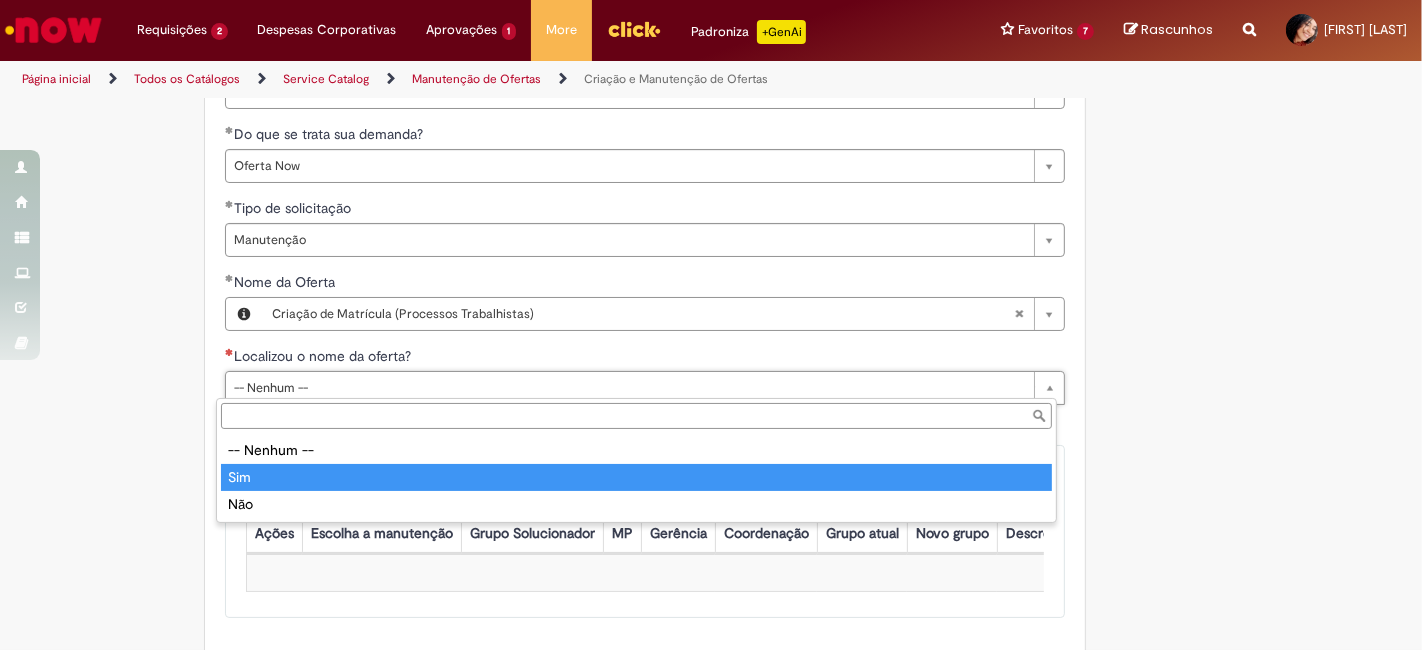 type on "***" 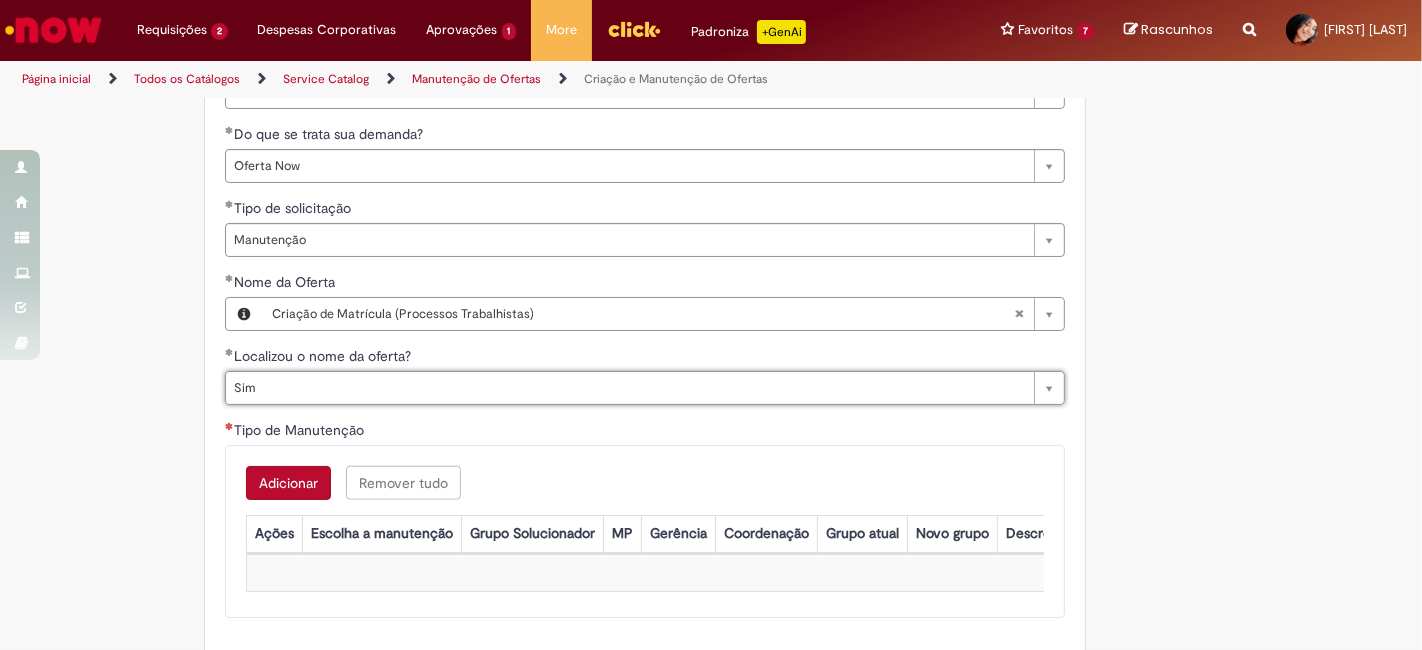 click on "Adicionar" at bounding box center [288, 483] 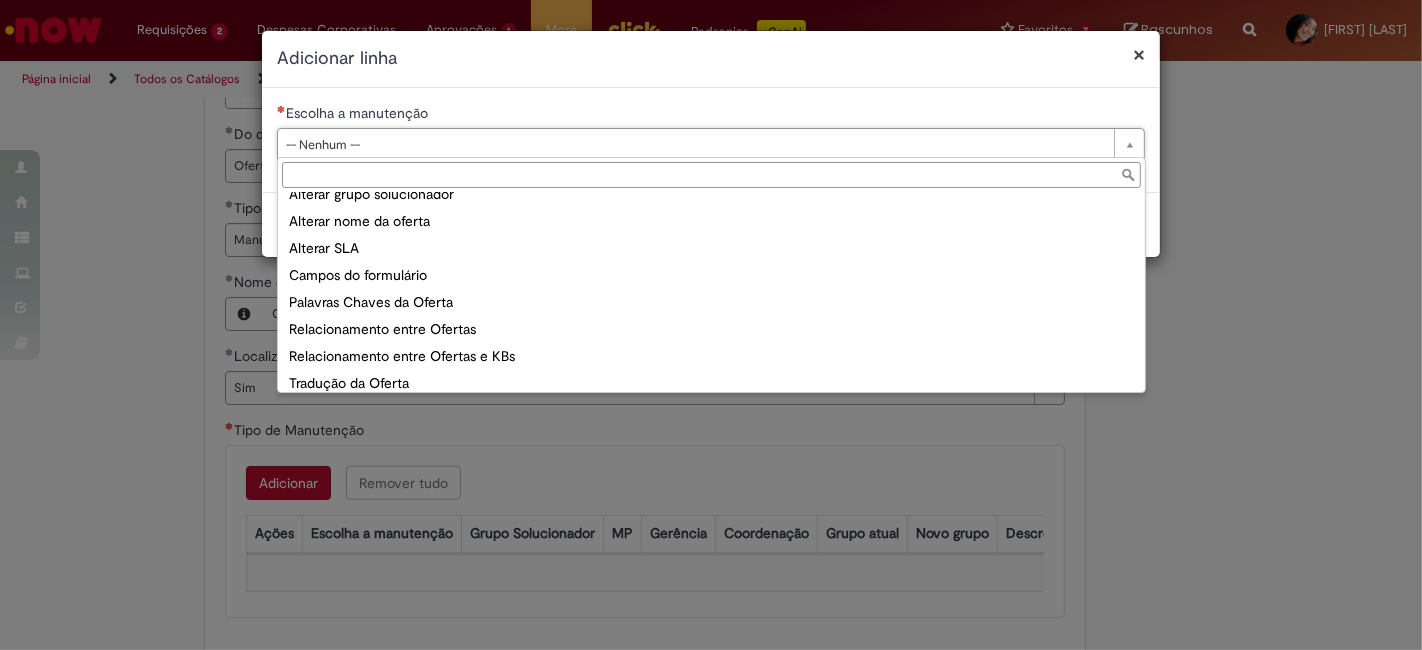 scroll, scrollTop: 151, scrollLeft: 0, axis: vertical 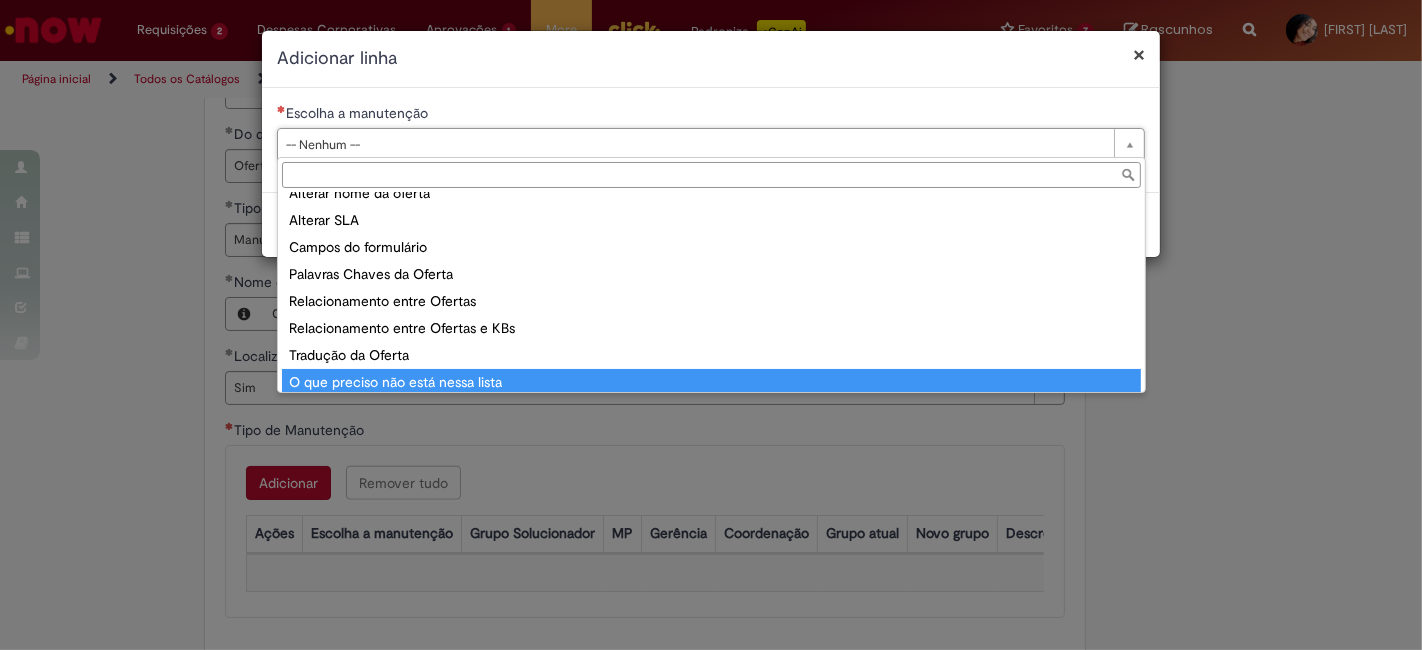 type on "**********" 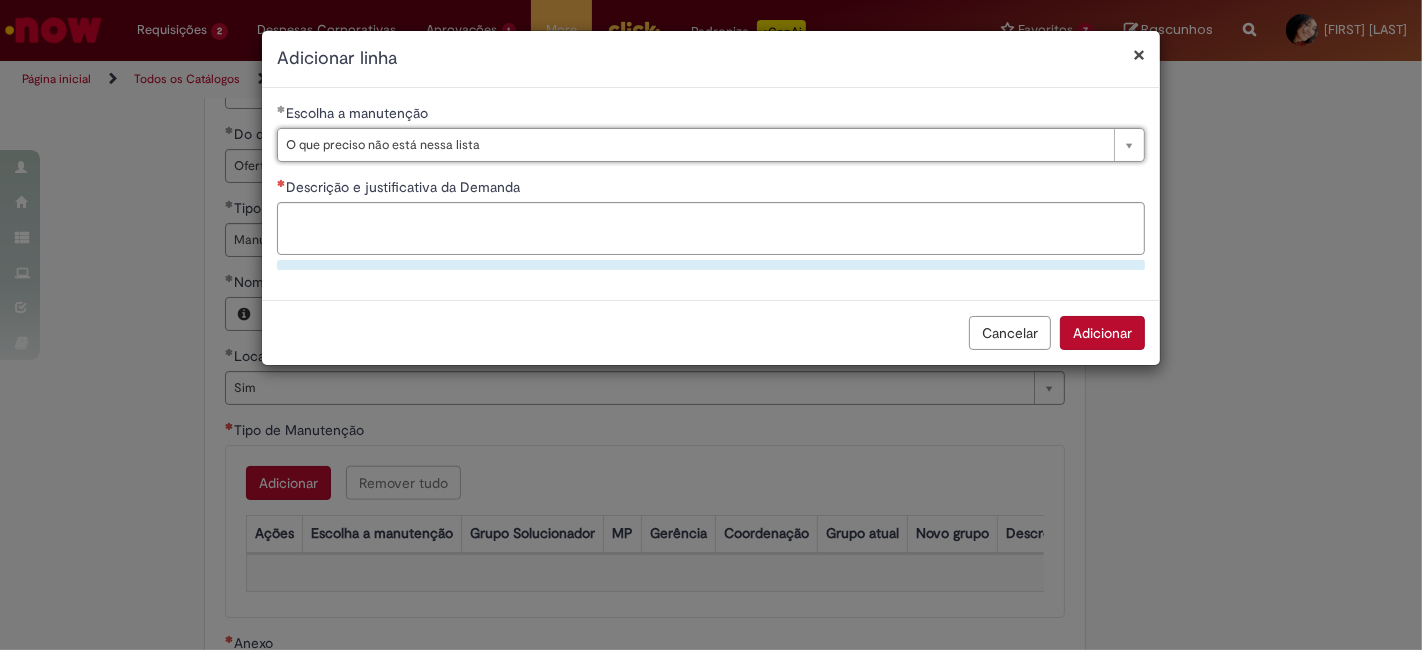 click on "Descrição e justificativa da Demanda" at bounding box center (711, 189) 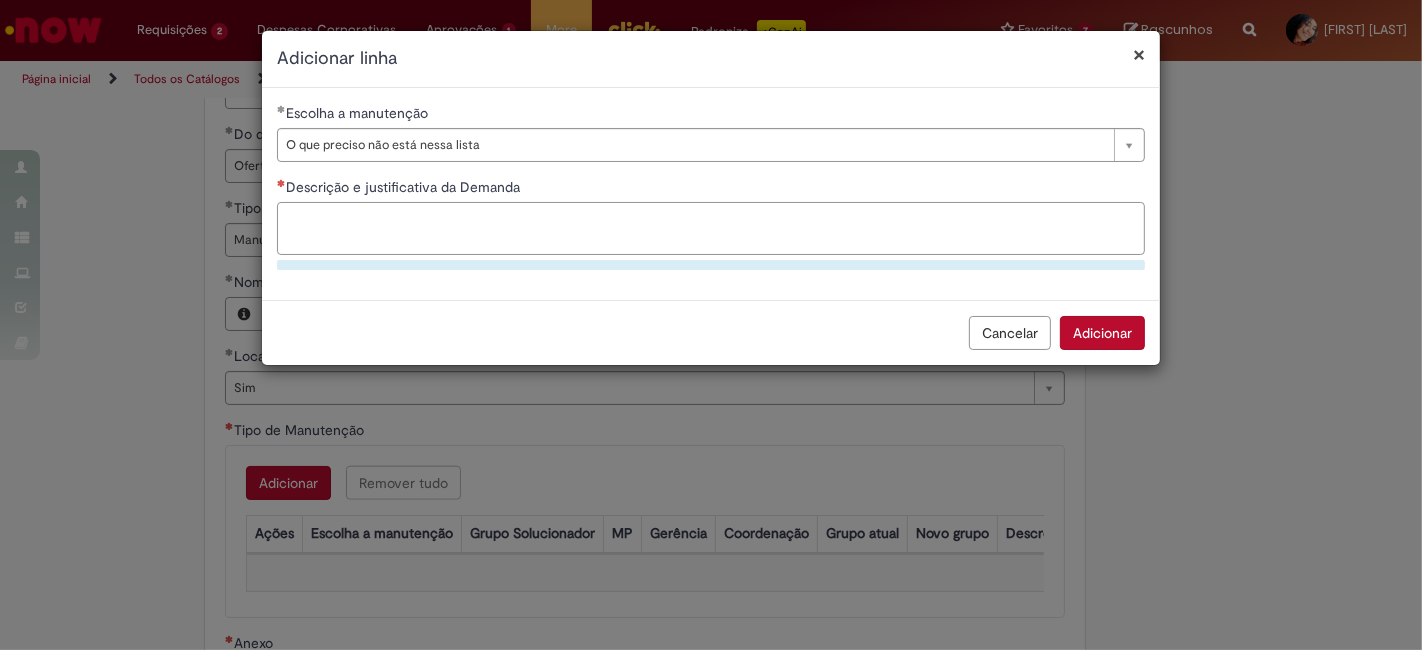 click on "Descrição e justificativa da Demanda" at bounding box center (711, 228) 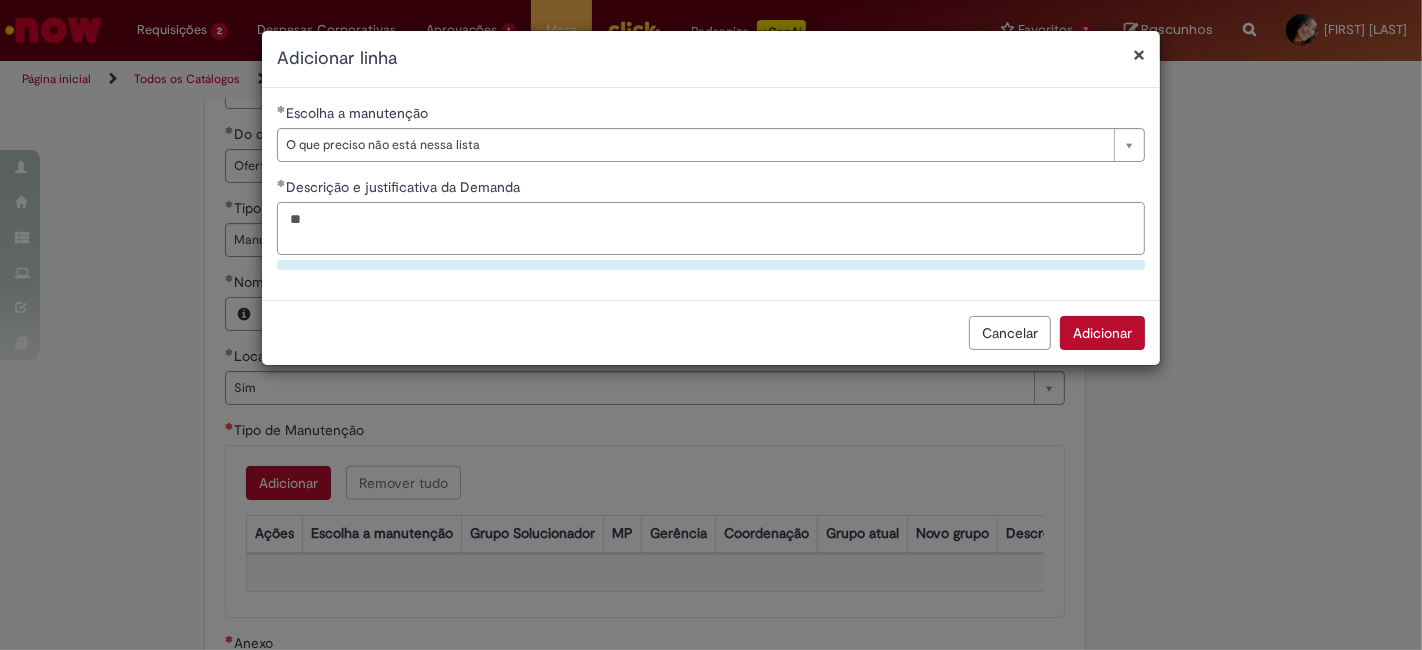 type on "*" 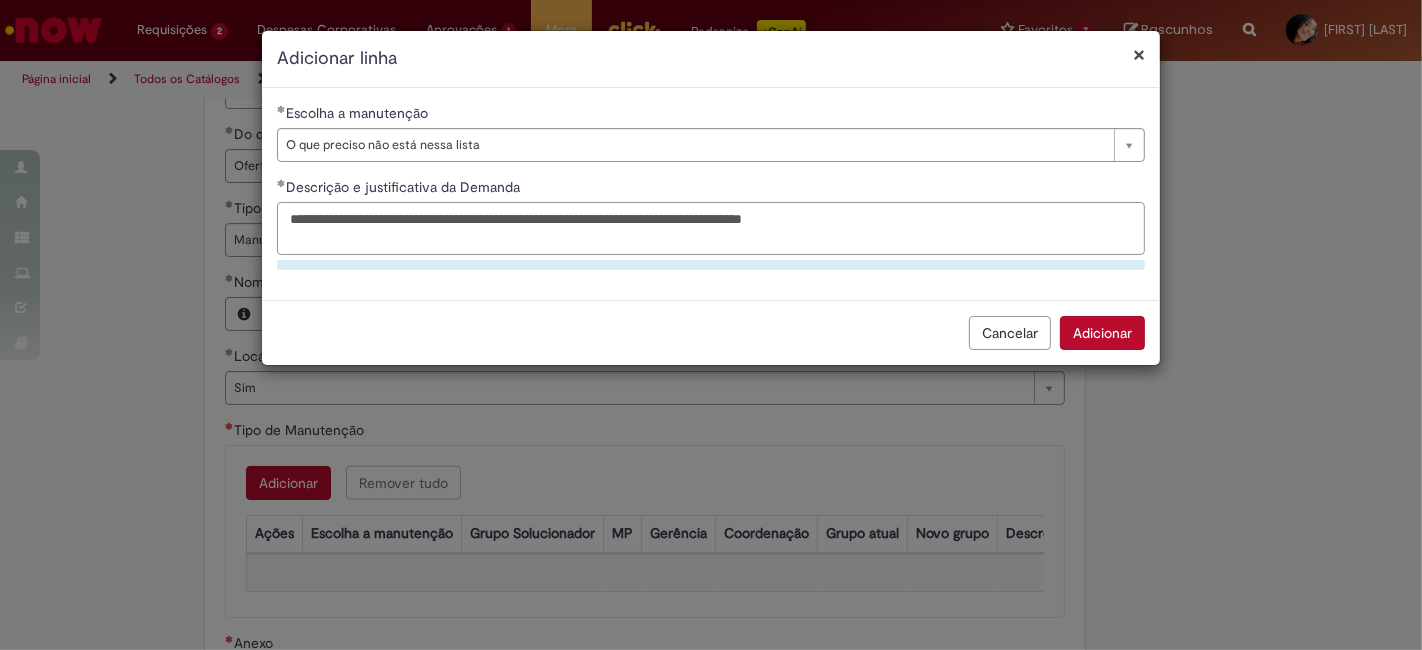 click on "**********" at bounding box center (711, 228) 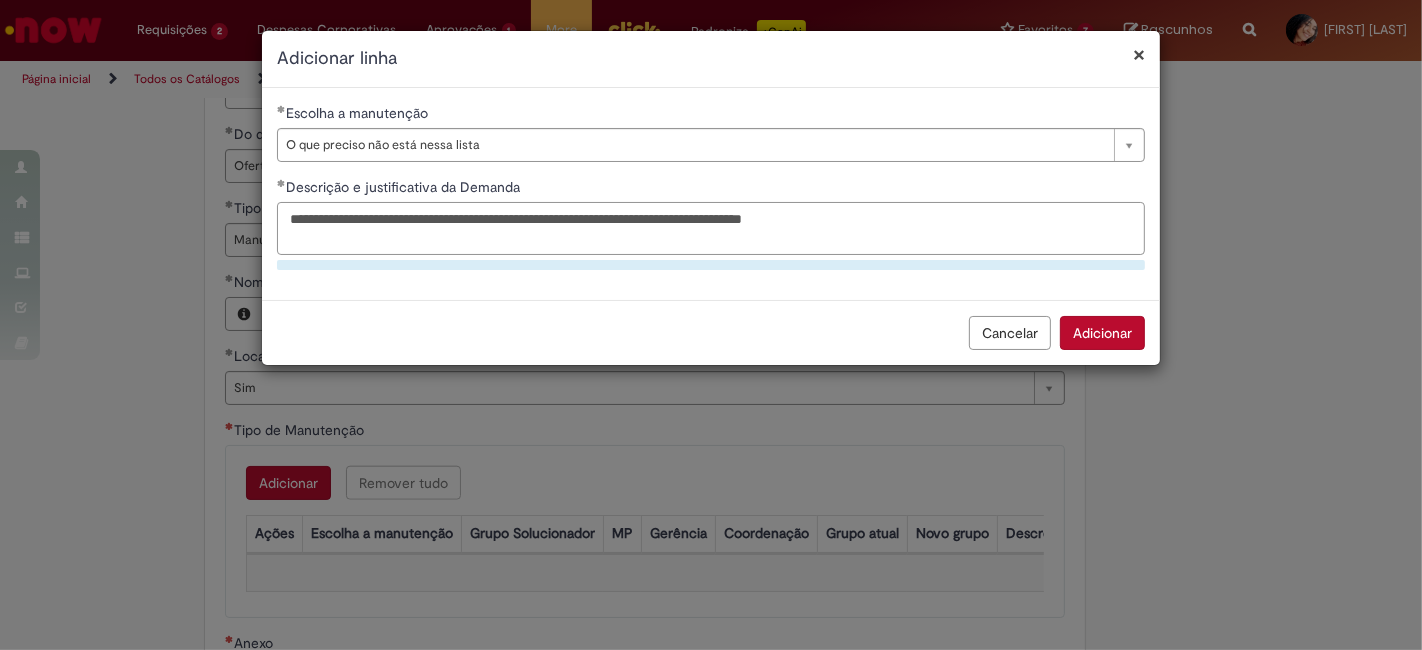 type on "**********" 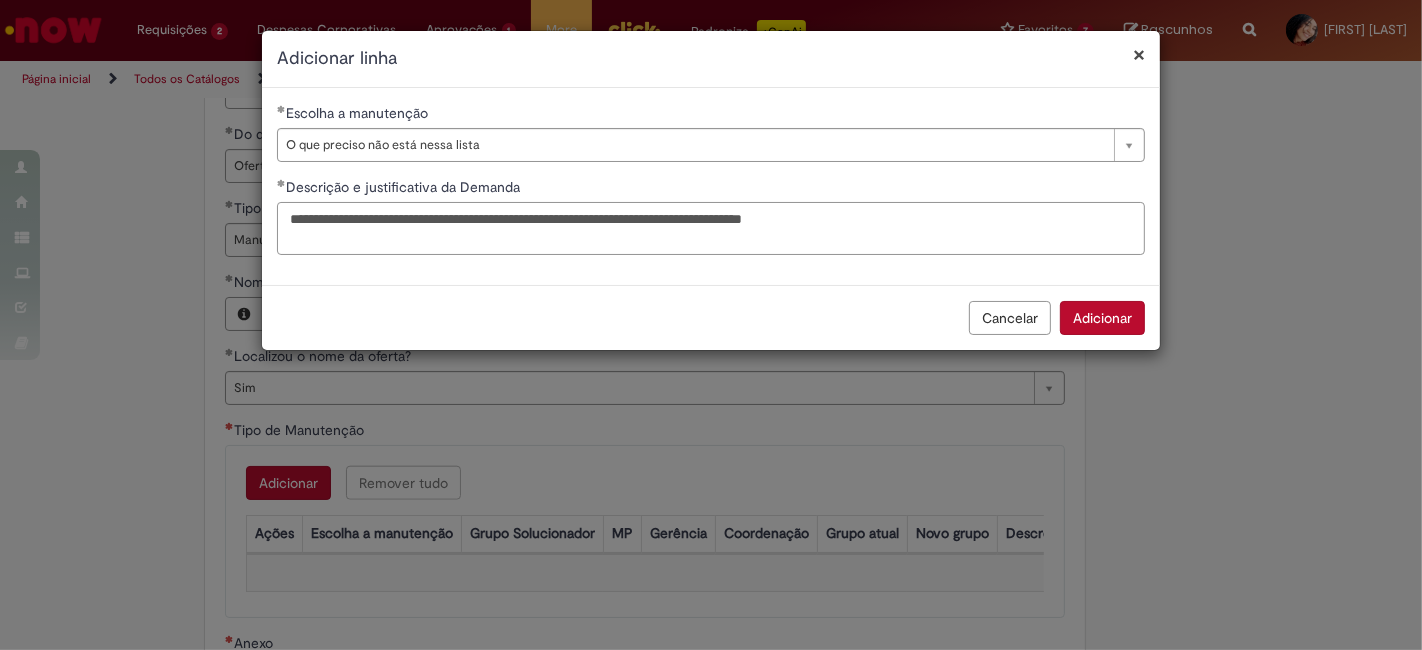 click on "**********" at bounding box center [711, 228] 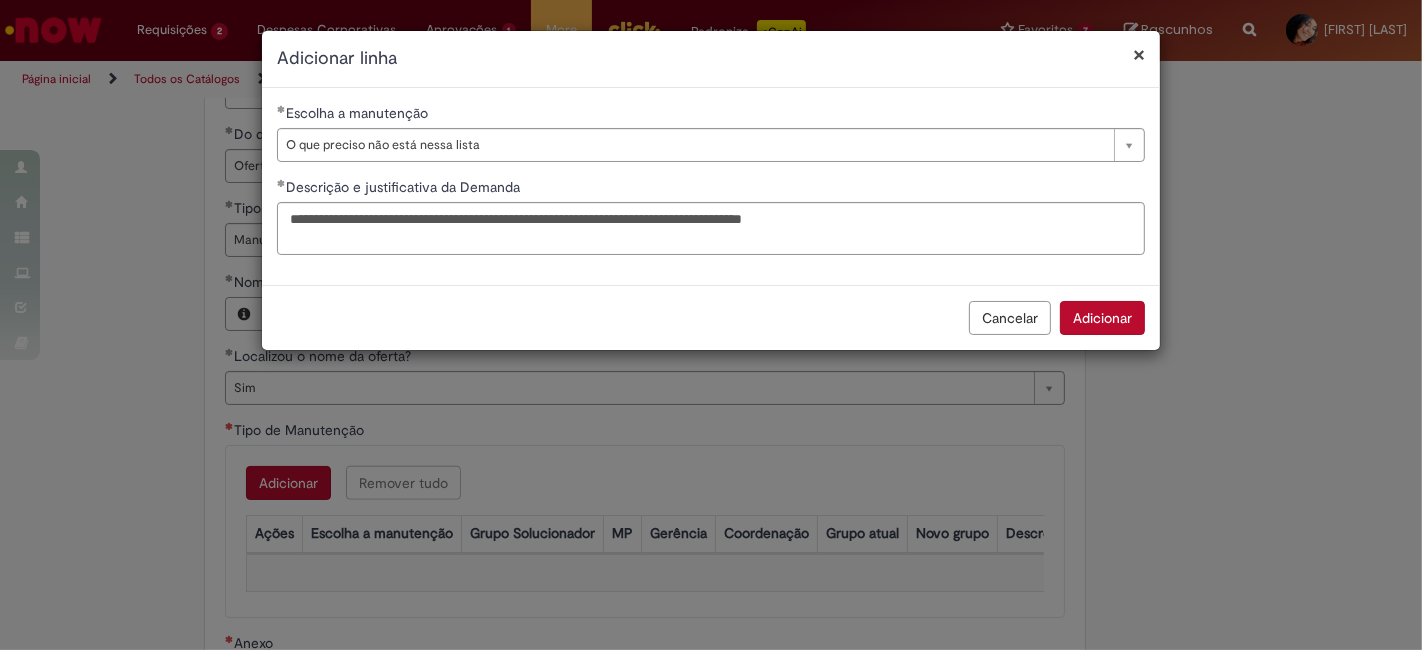 click on "Adicionar" at bounding box center (1102, 318) 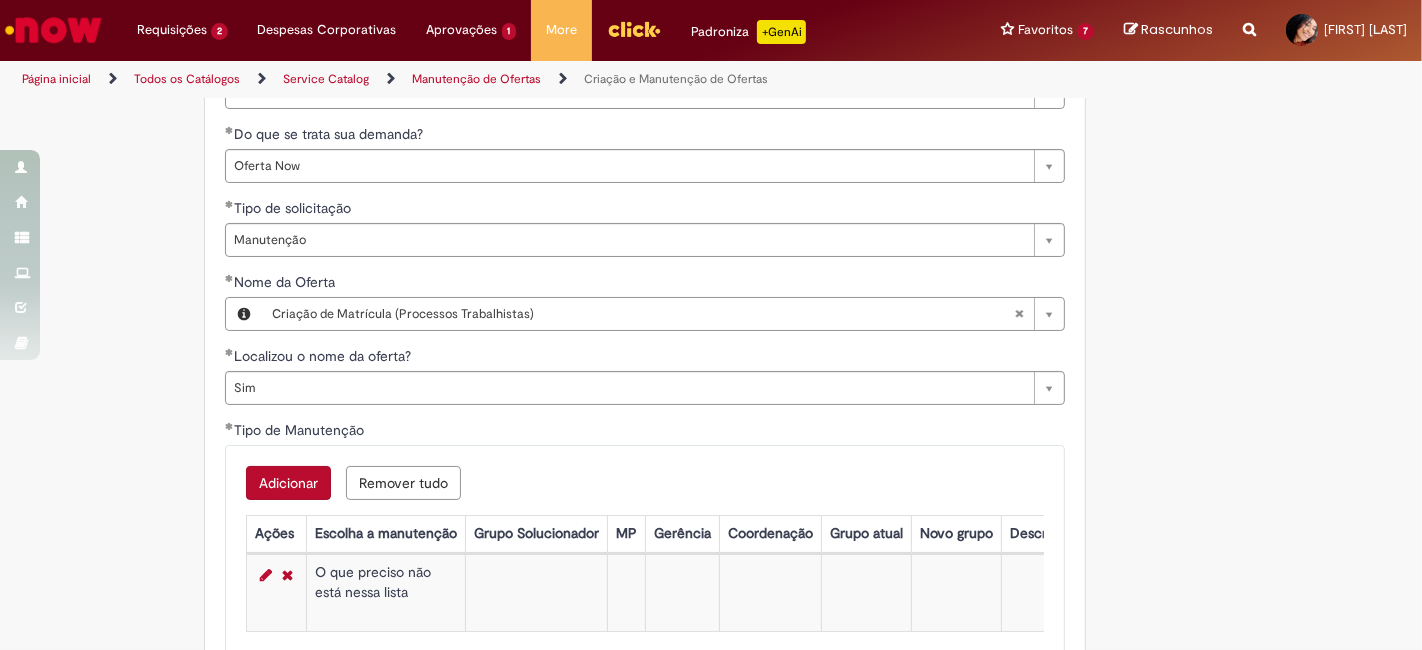 scroll, scrollTop: 2057, scrollLeft: 0, axis: vertical 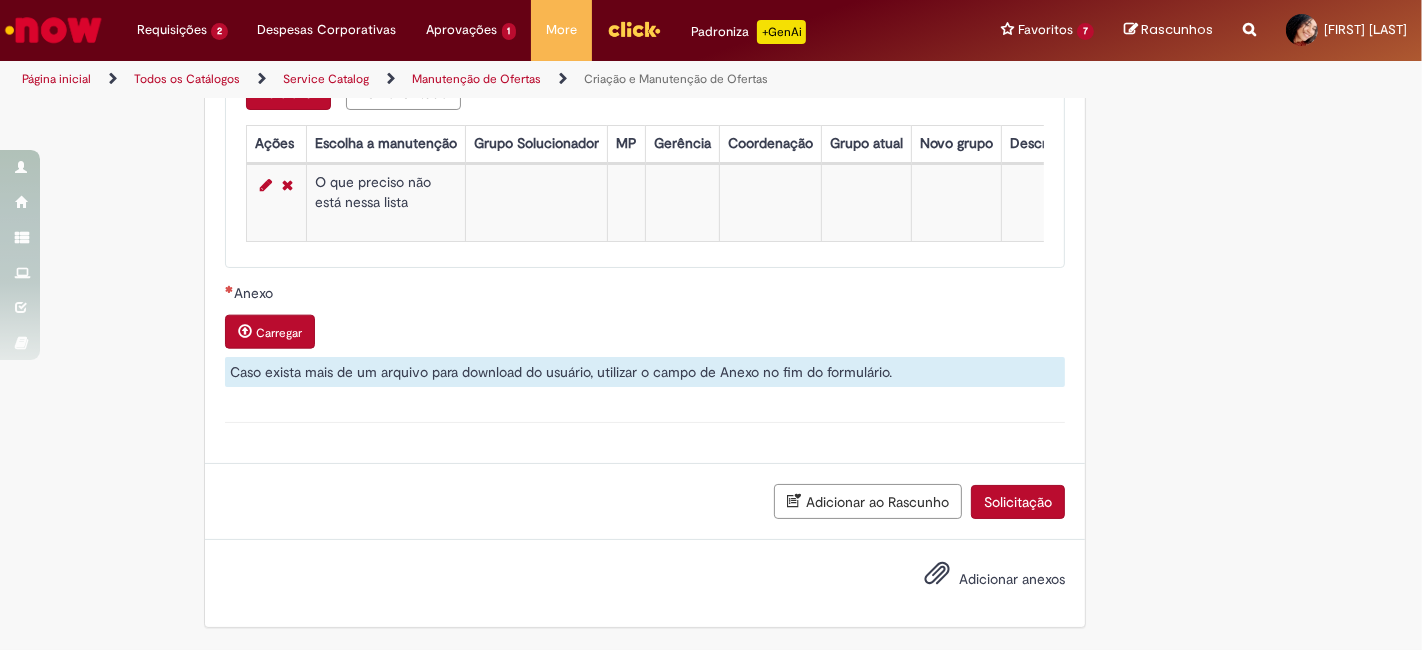 click on "Solicitação" at bounding box center (1018, 502) 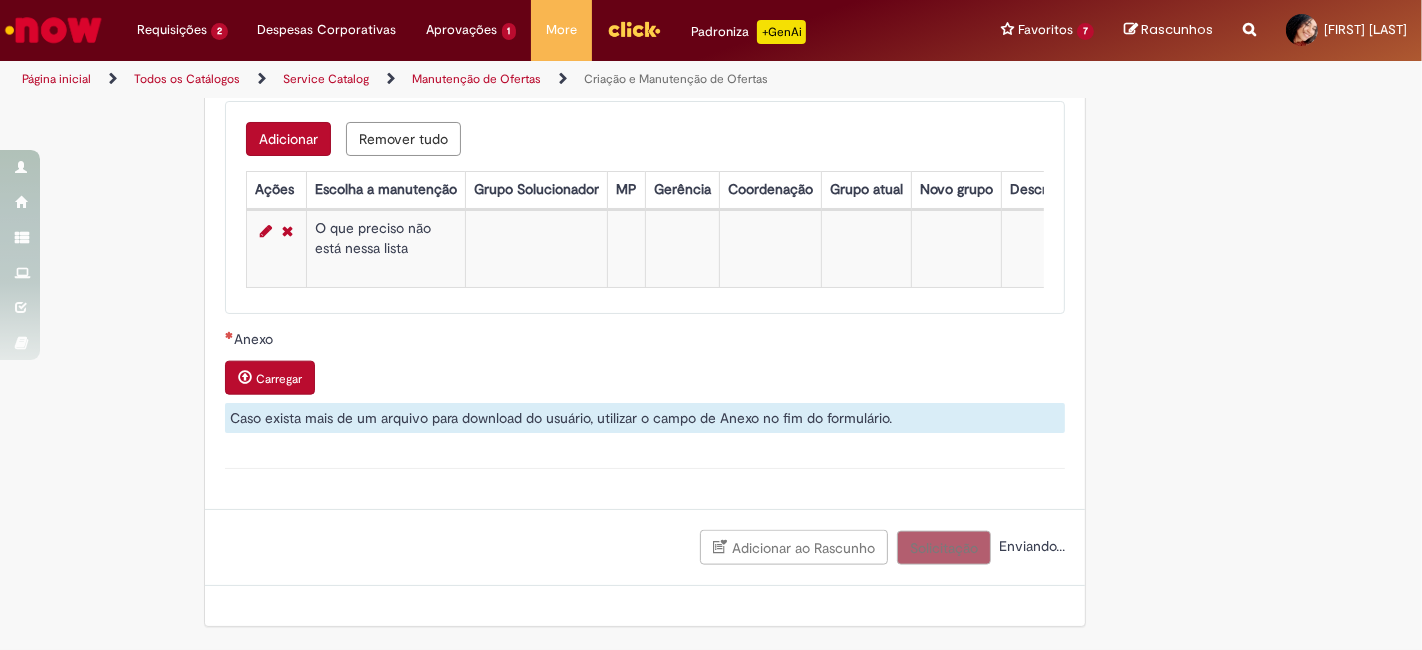 scroll, scrollTop: 2011, scrollLeft: 0, axis: vertical 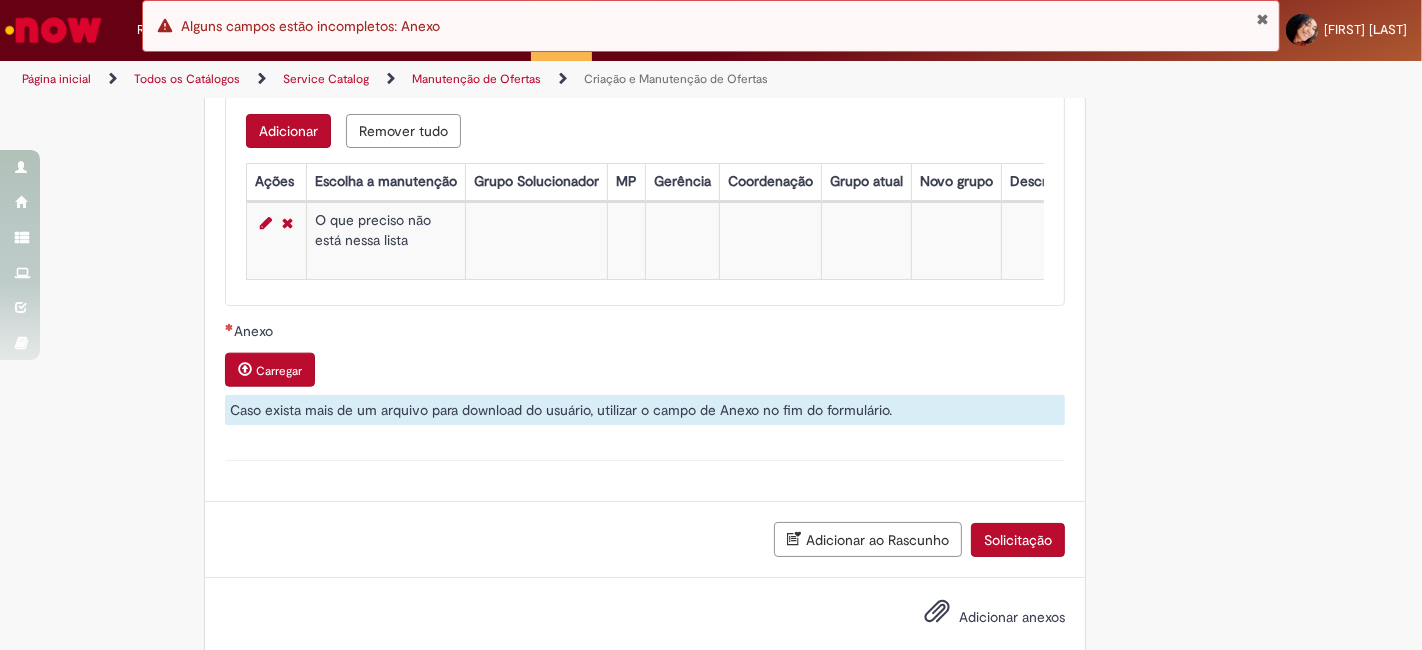 click on "Anexo" at bounding box center (255, 331) 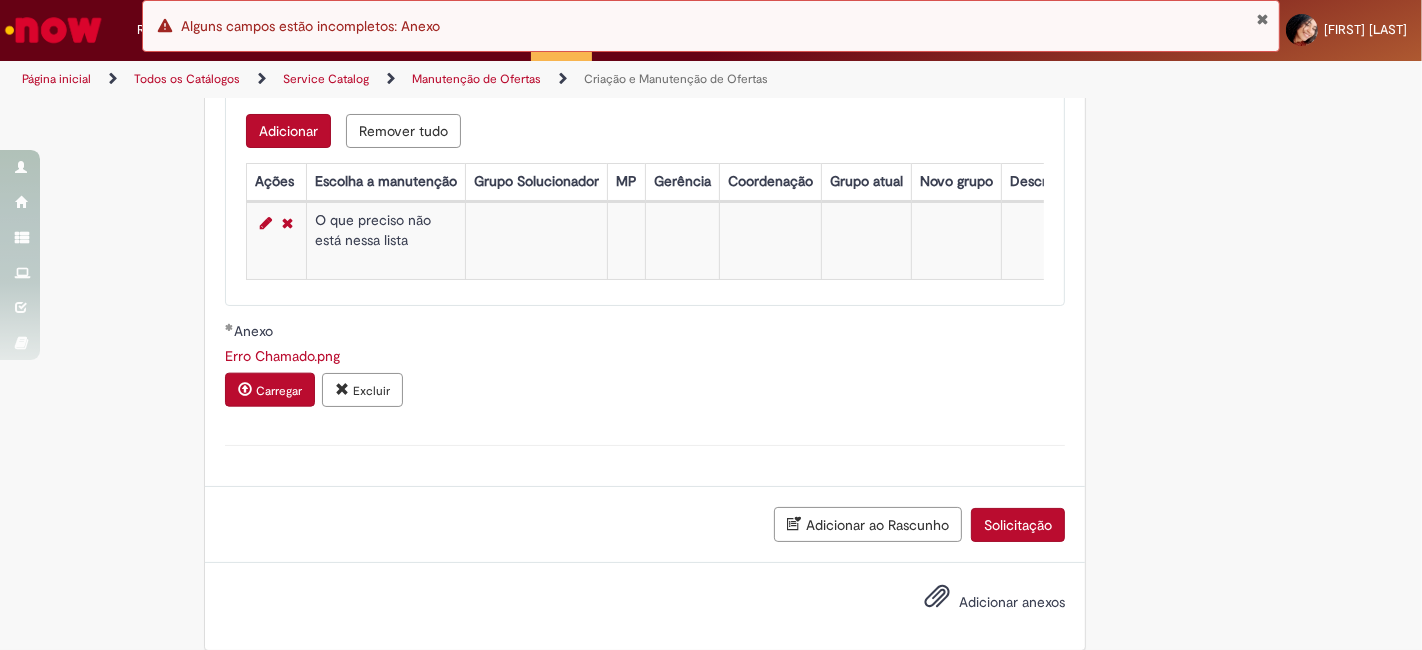 click on "Solicitação" at bounding box center [1018, 525] 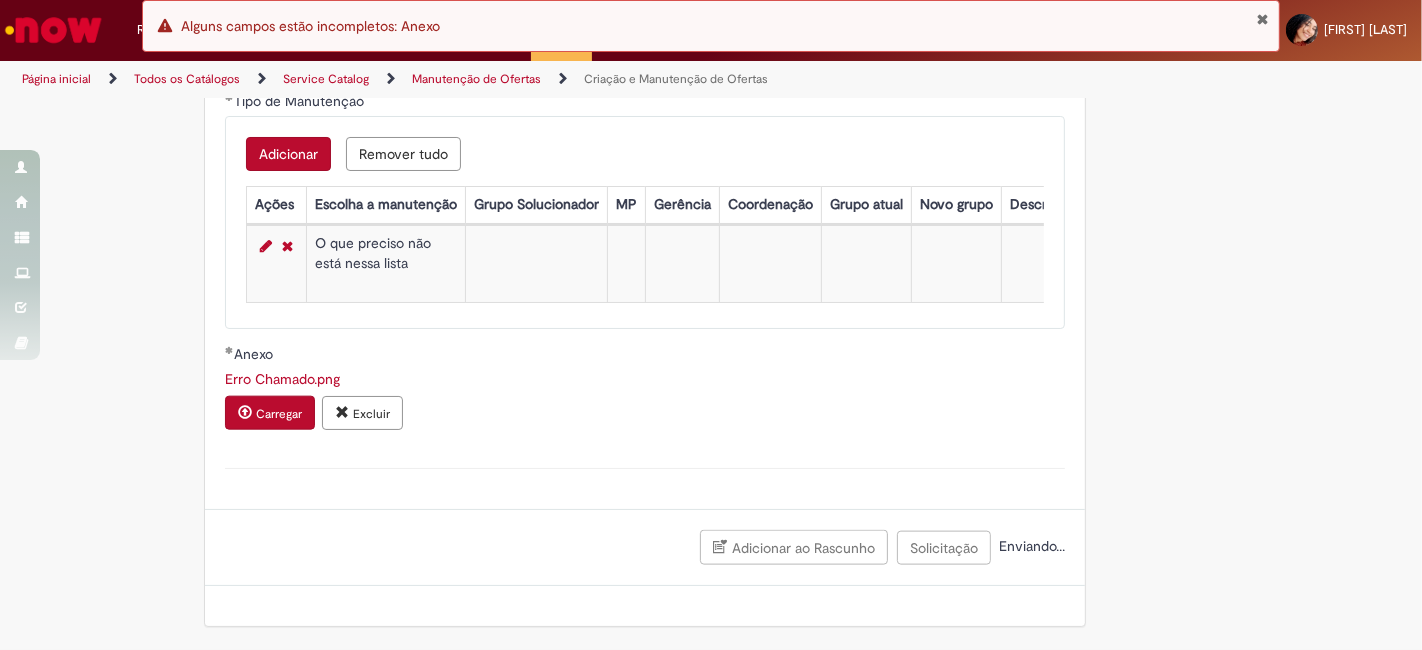 click at bounding box center (1262, 19) 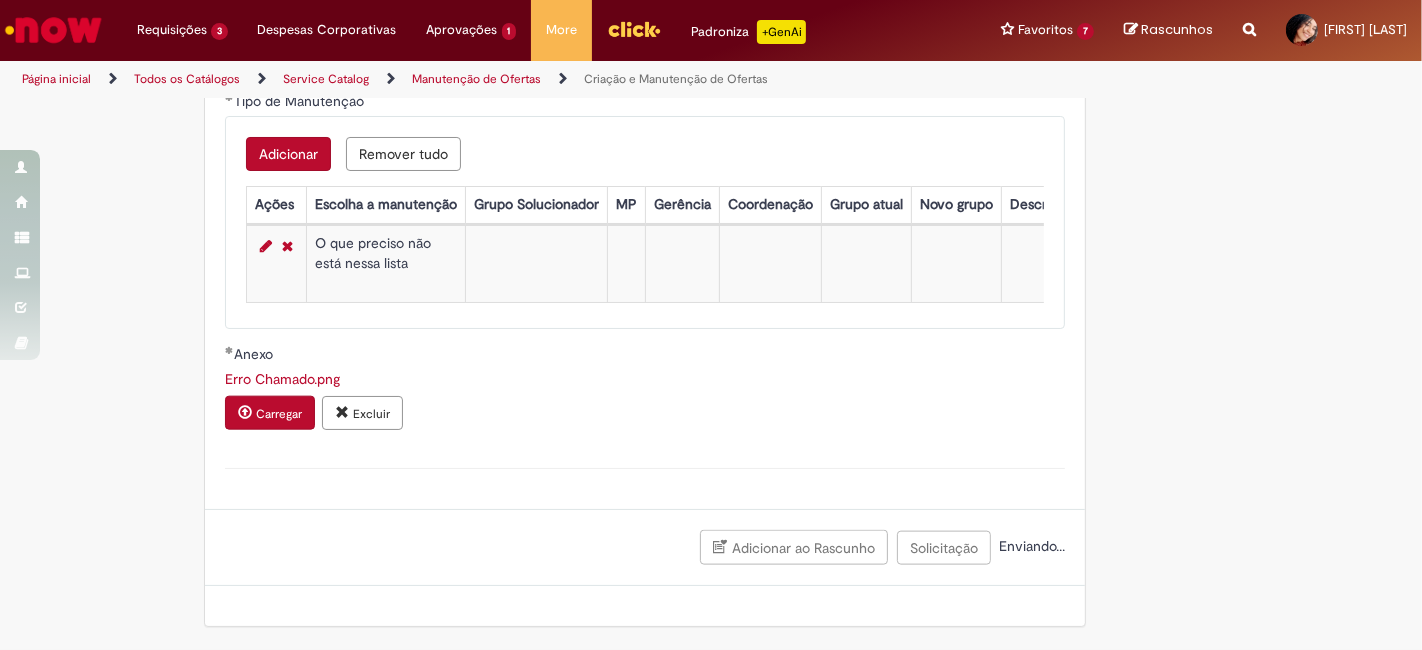click on "**********" at bounding box center (645, 396) 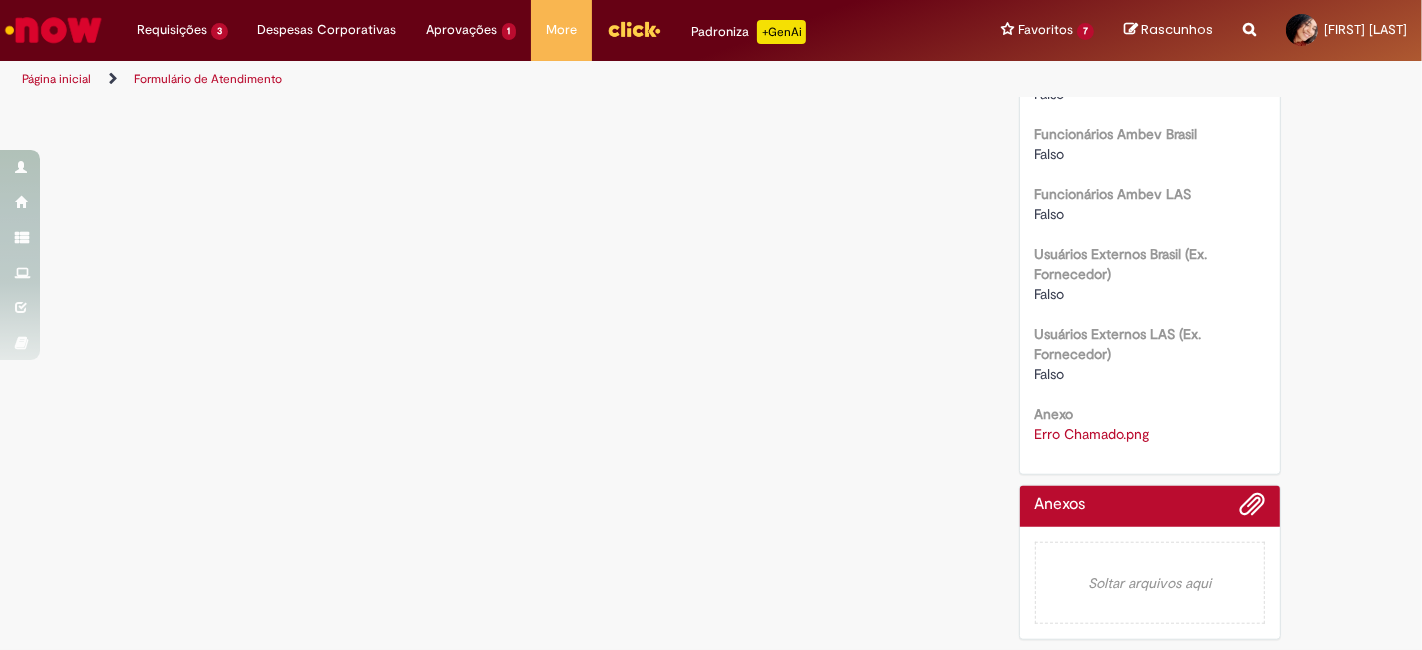 scroll, scrollTop: 0, scrollLeft: 0, axis: both 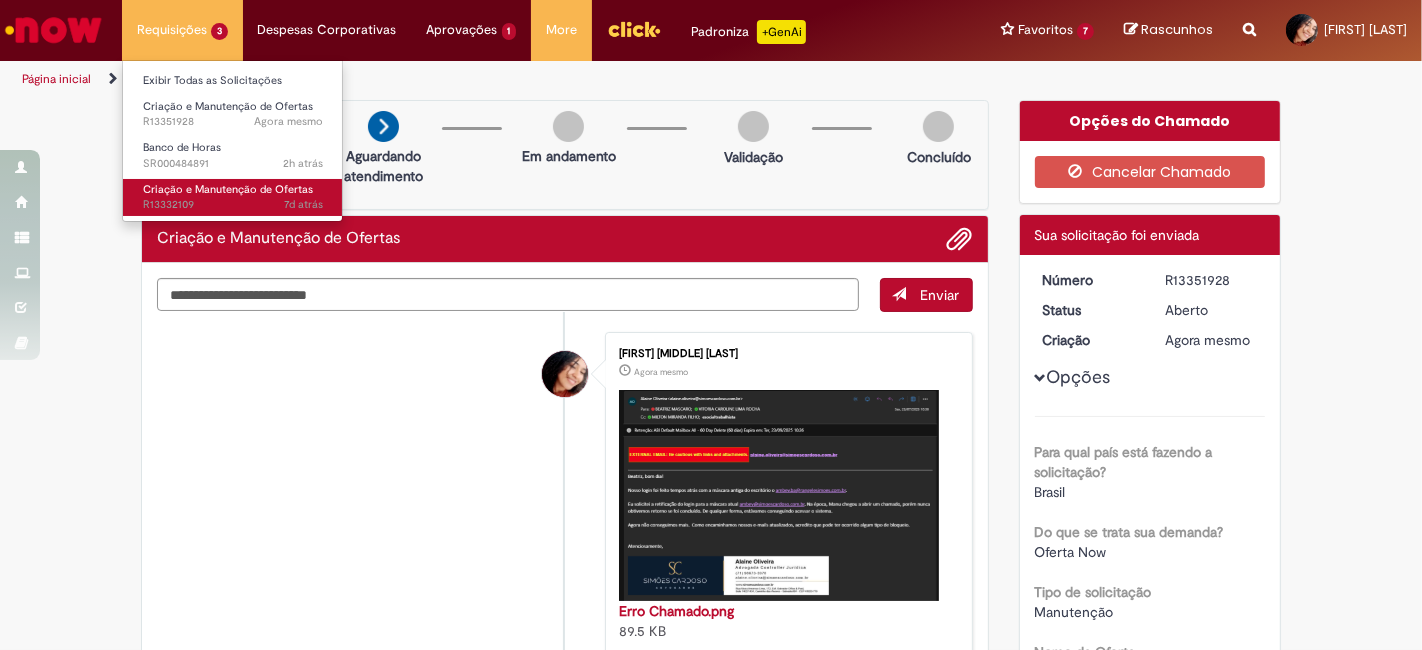click on "7d atrás 7 dias atrás  R13332109" at bounding box center (233, 205) 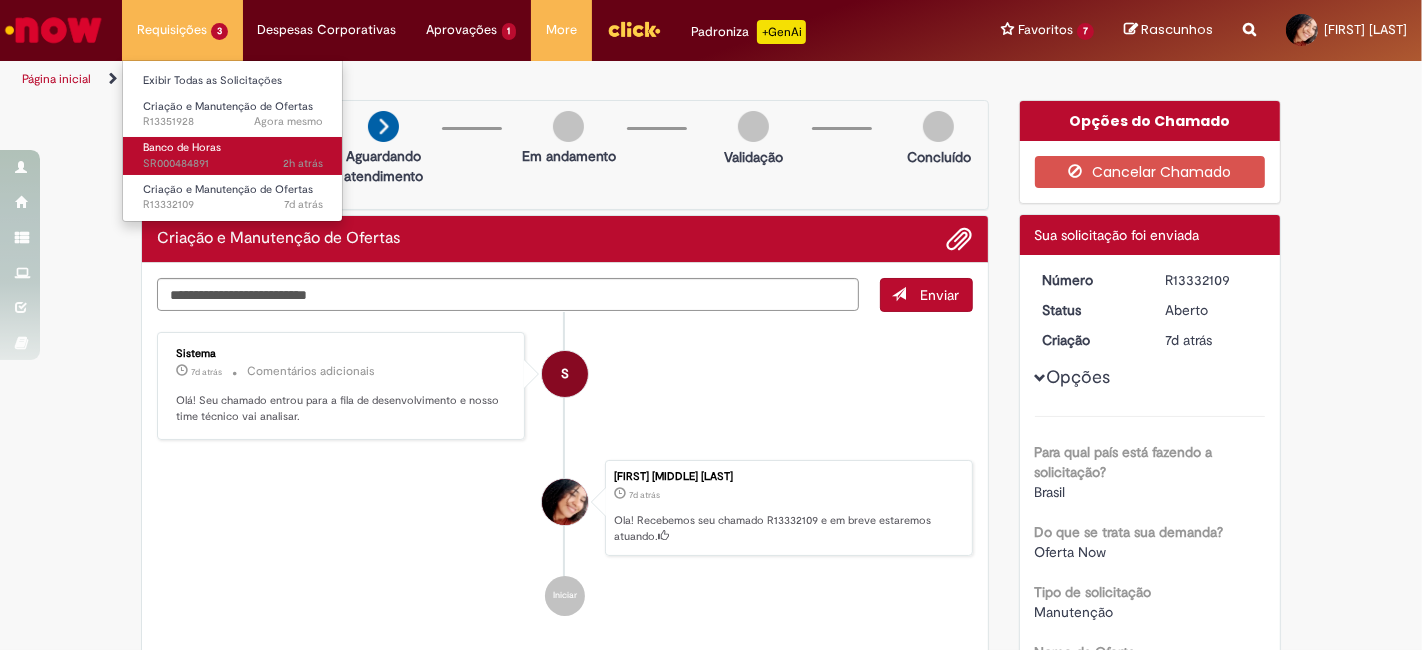 click on "2h atrás 2 horas atrás  SR000484891" at bounding box center (233, 164) 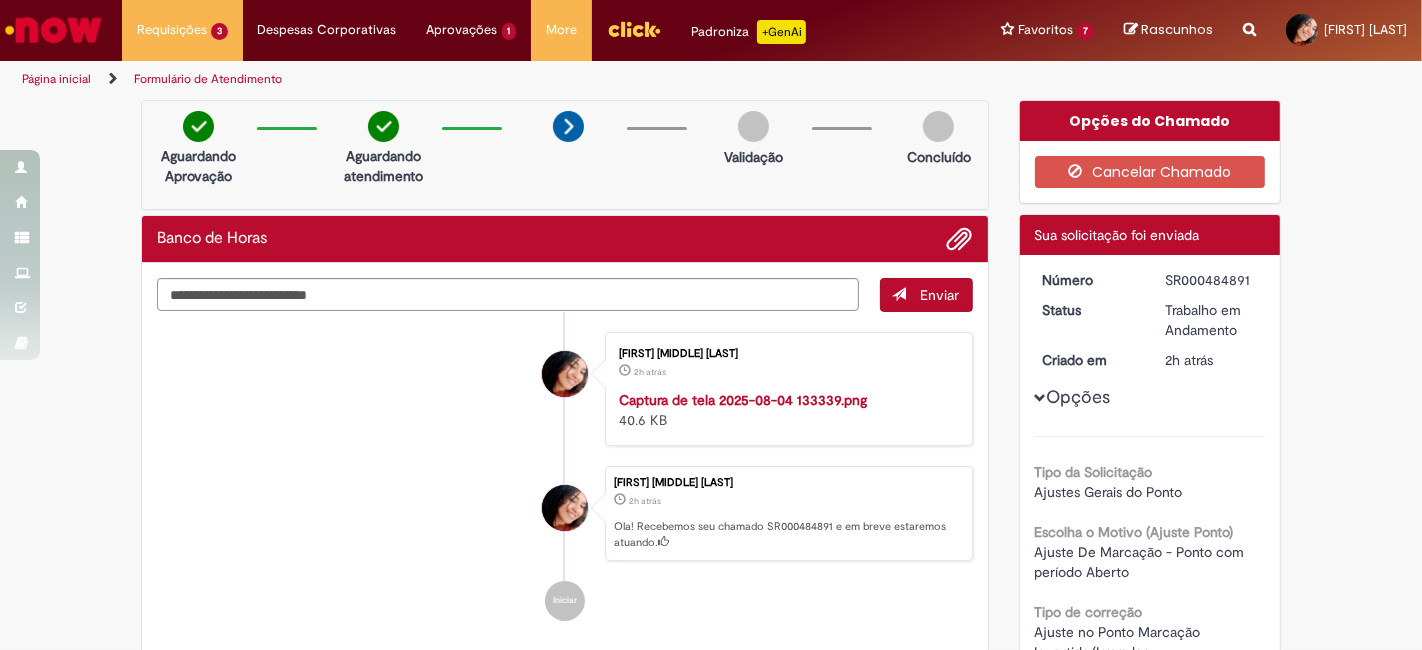 click at bounding box center (568, 126) 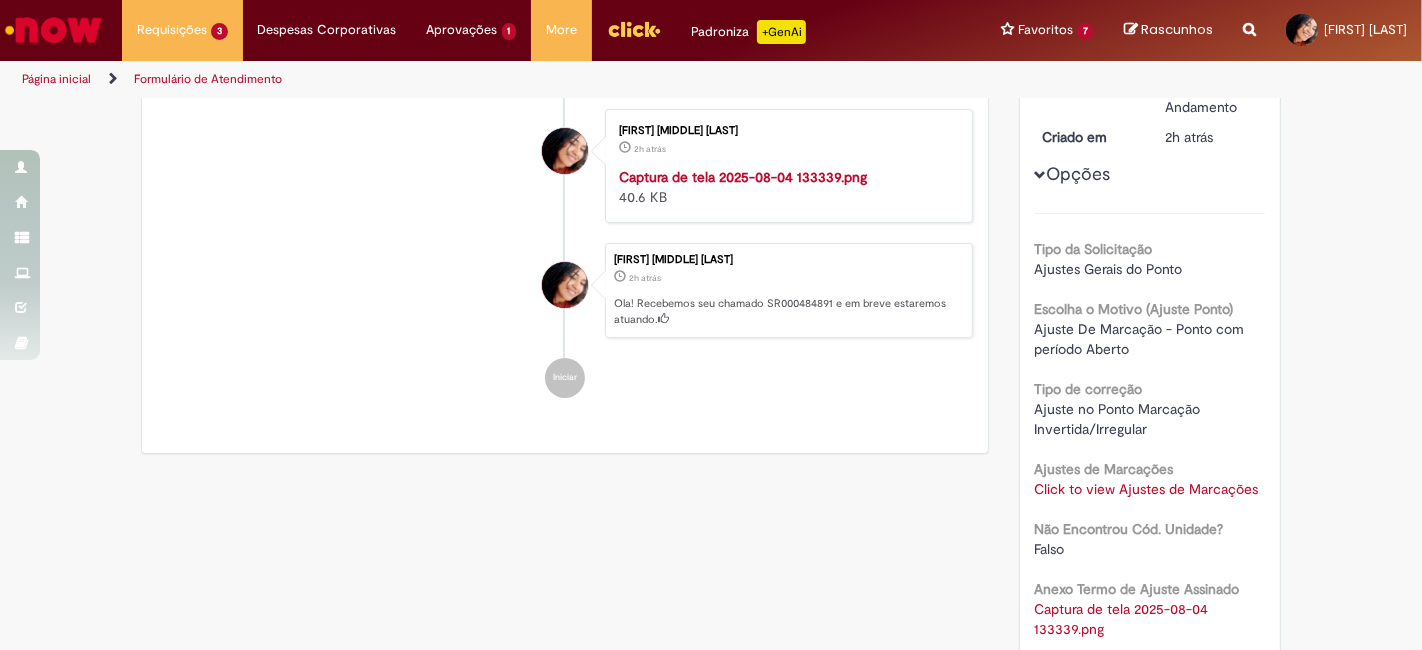 scroll, scrollTop: 0, scrollLeft: 0, axis: both 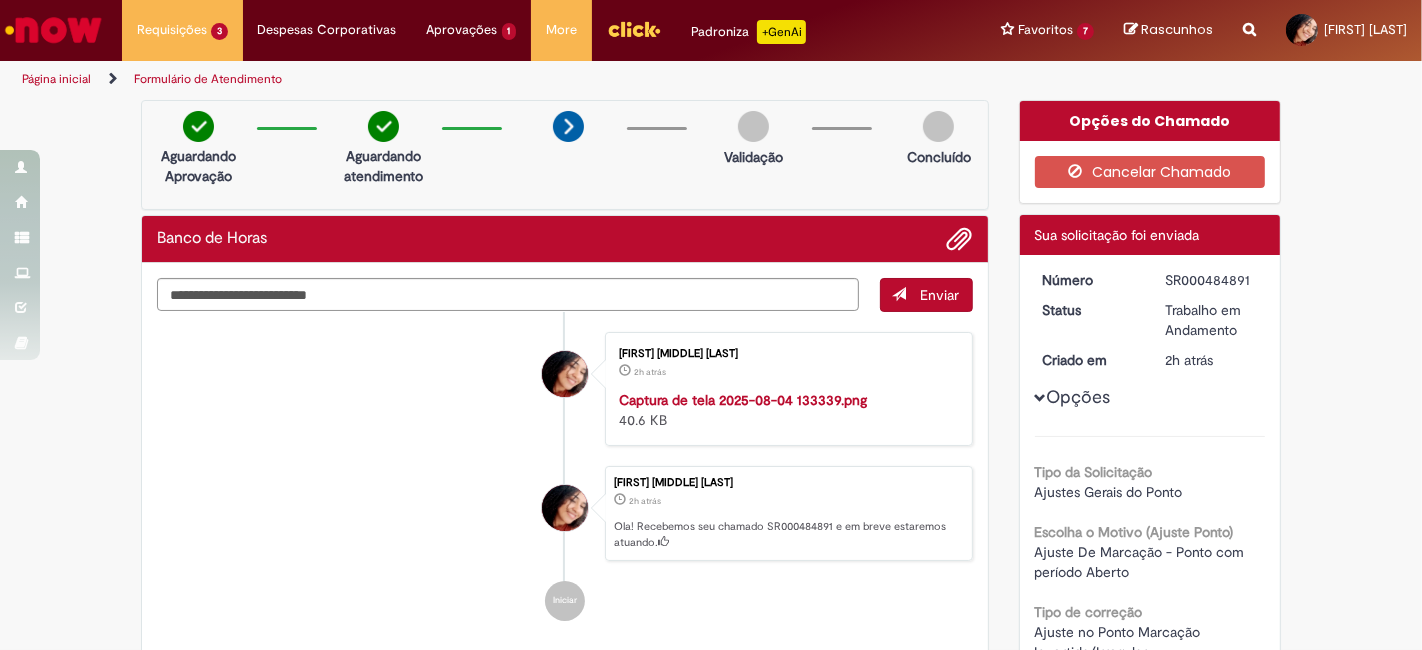 click on "Aguardando atendimento" at bounding box center [383, 166] 